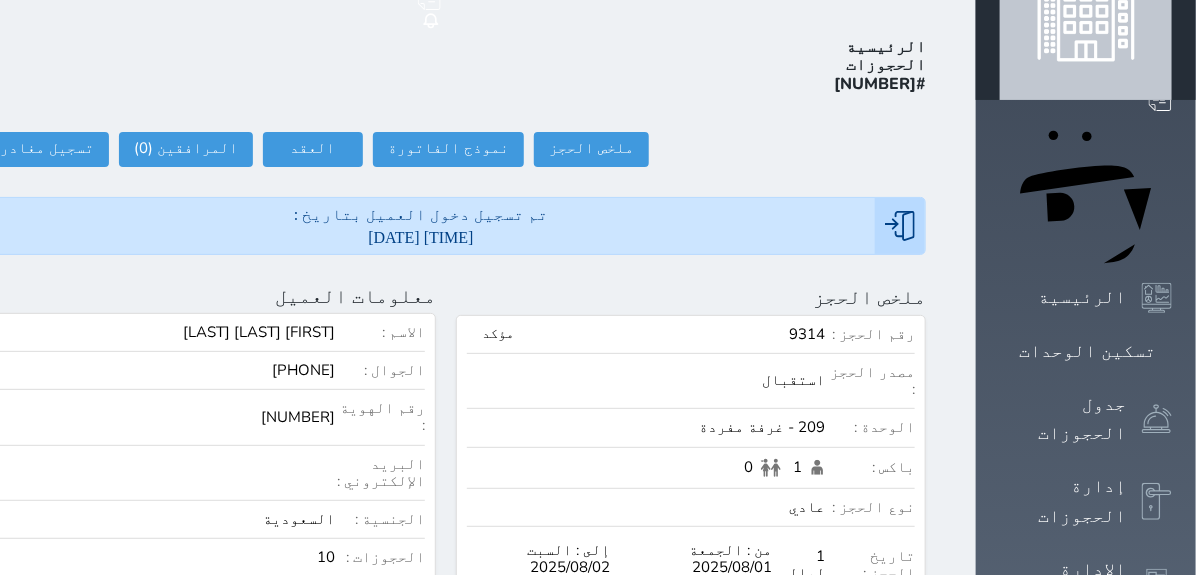 scroll, scrollTop: 111, scrollLeft: 0, axis: vertical 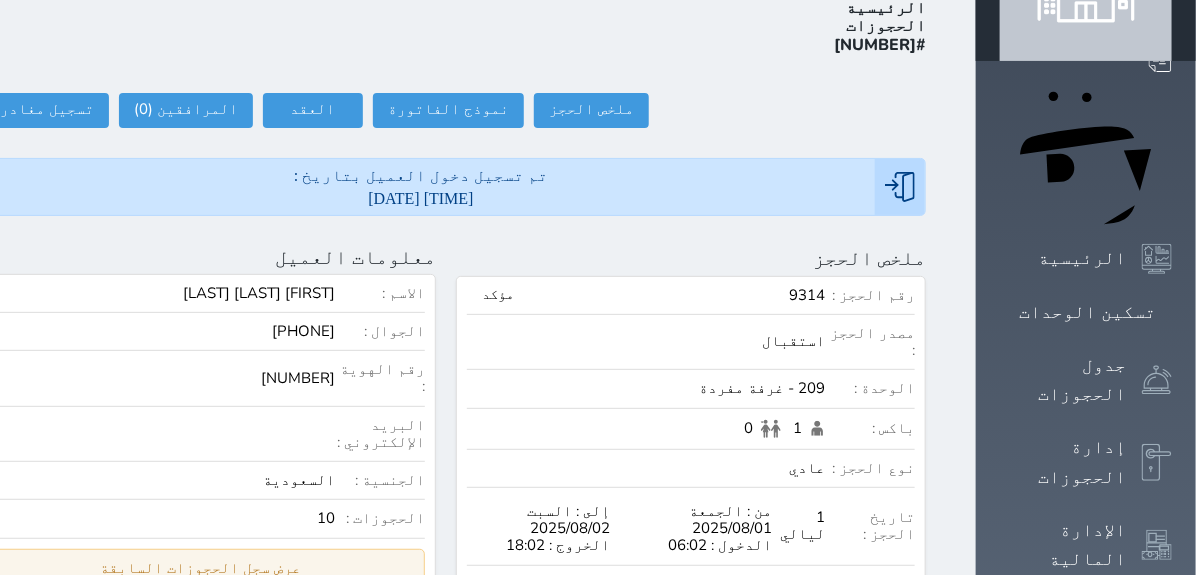 click on "عرض سجل الحجوزات السابقة" at bounding box center [201, 568] 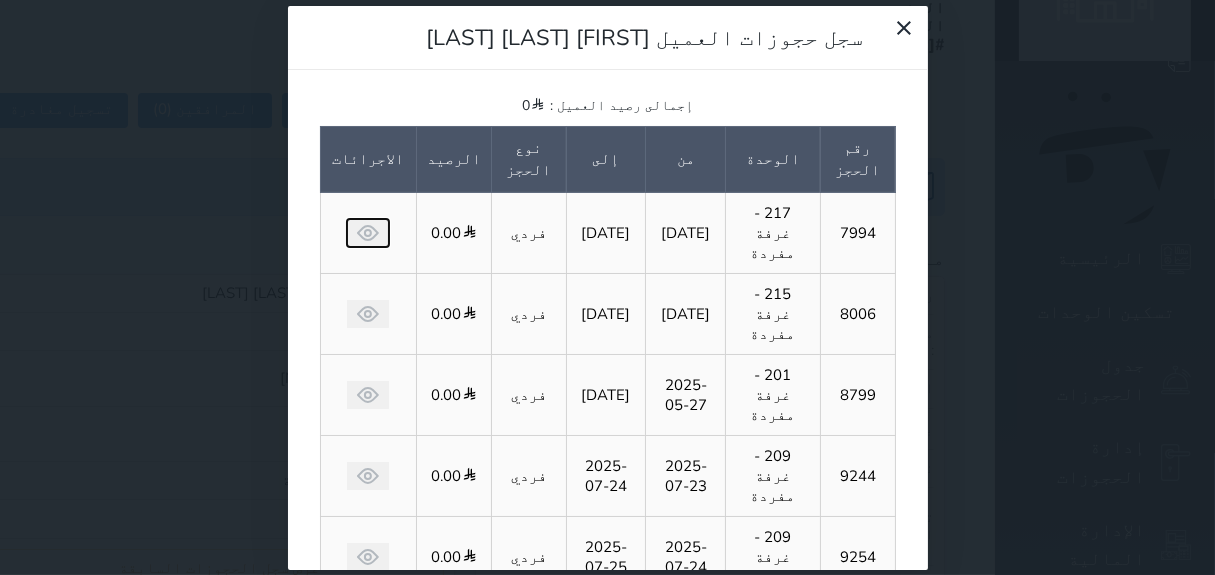 click 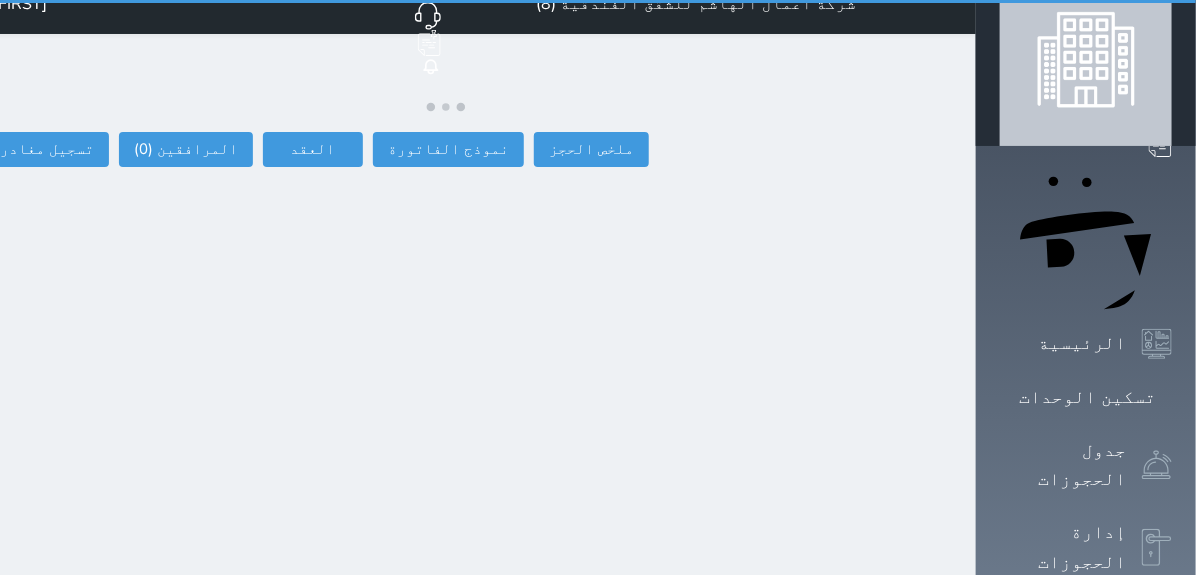 scroll, scrollTop: 0, scrollLeft: 0, axis: both 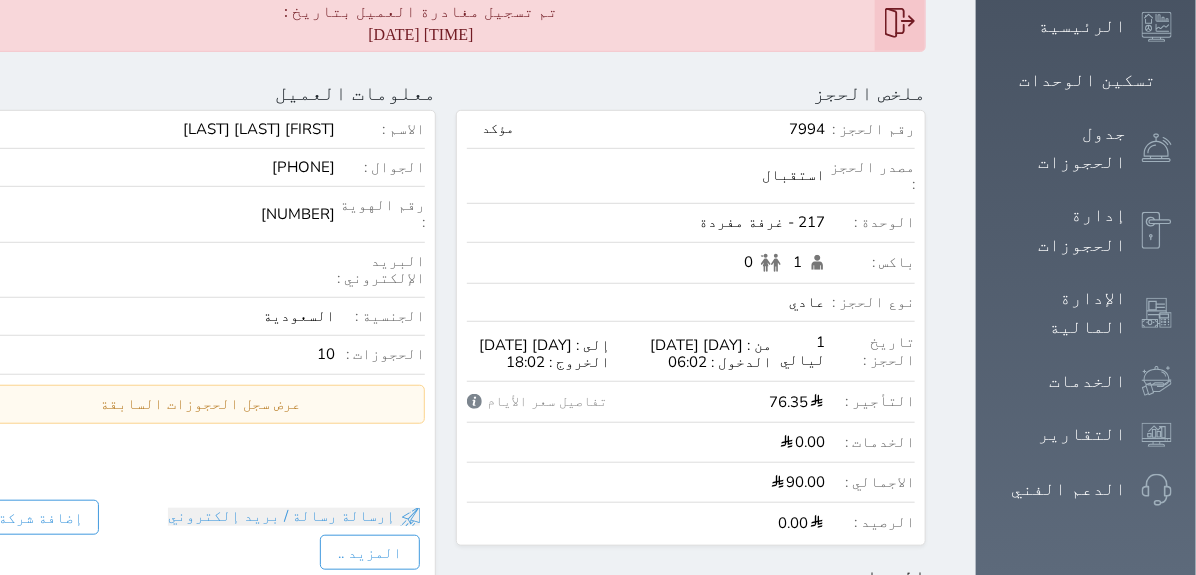 click on "الاسم : [FIRST] [LAST] الجوال : [PHONE] رقم الهوية : [NUMBER] البريد الإلكتروني : الجنسية : السعودية الحجوزات : 10 عرض سجل الحجوزات السابقة سجل حجوزات العميل [FIRST] [LAST] إجمالى رصيد العميل : 0 رقم الحجز الوحدة من إلى نوع الحجز الرصيد الاجرائات 7994 217 - غرفة مفردة [DATE] [DATE] فردي 0.00 يعرض حاليا 8006 215 - غرفة مفردة [DATE] [DATE] فردي 0.00 8799 201 - غرفة مفردة [DATE] [DATE] فردي 0.00 9244 209 - غرفة مفردة [DATE] [DATE] فردي 0.00 9254 209 - غرفة مفردة [DATE] [DATE] فردي 0.00 9262 209 - غرفة مفردة [DATE] [DATE]" at bounding box center (201, 310) 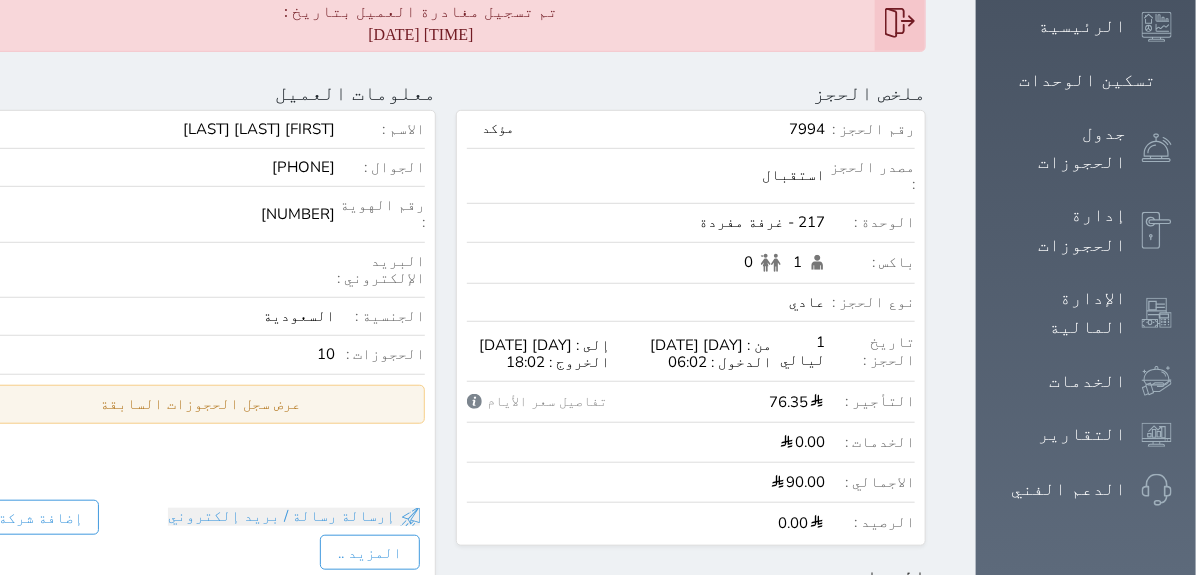 click on "عرض سجل الحجوزات السابقة" at bounding box center (201, 404) 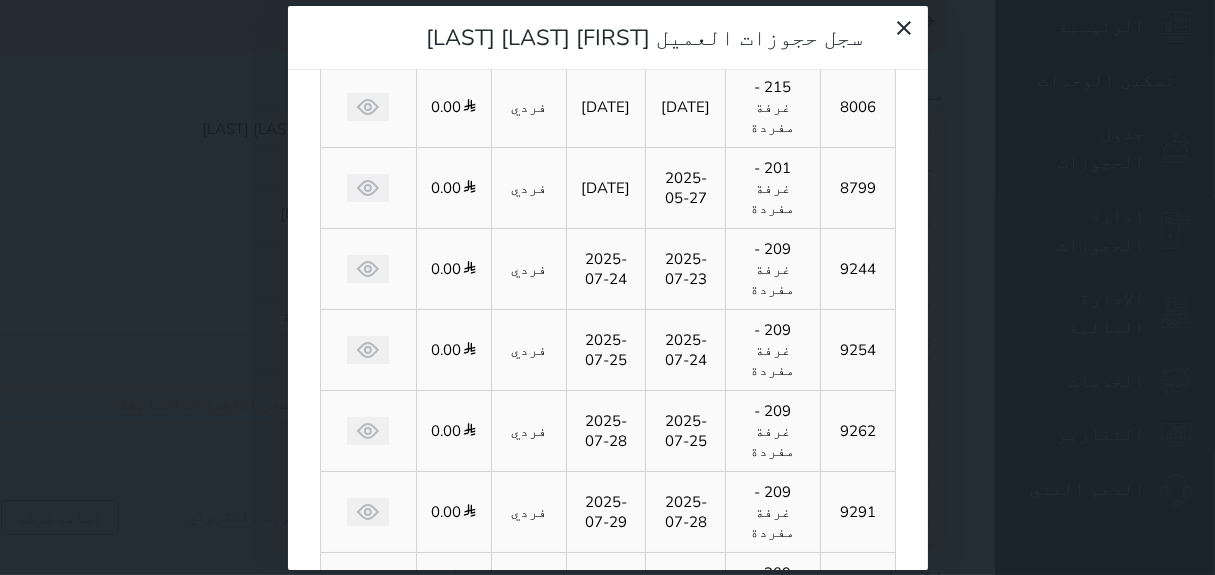 scroll, scrollTop: 312, scrollLeft: 0, axis: vertical 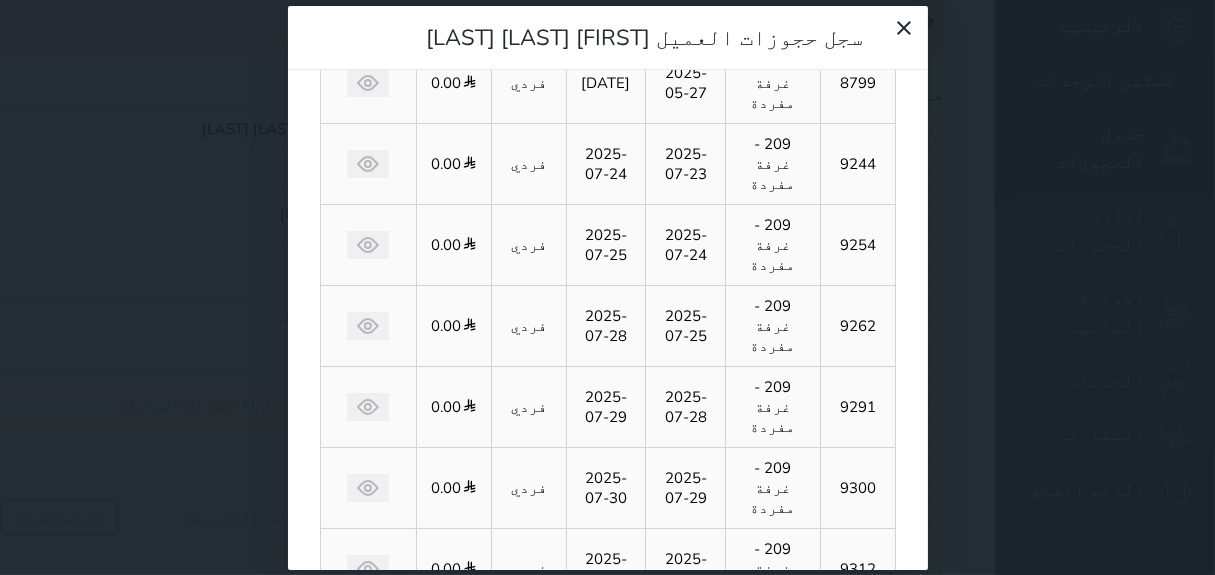 click 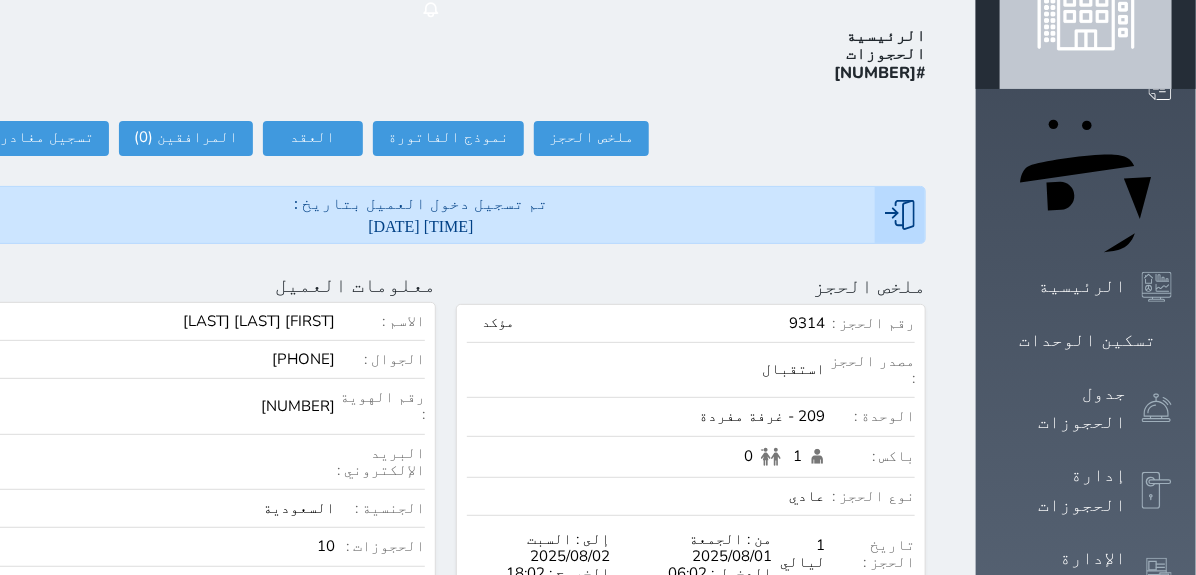 scroll, scrollTop: 205, scrollLeft: 0, axis: vertical 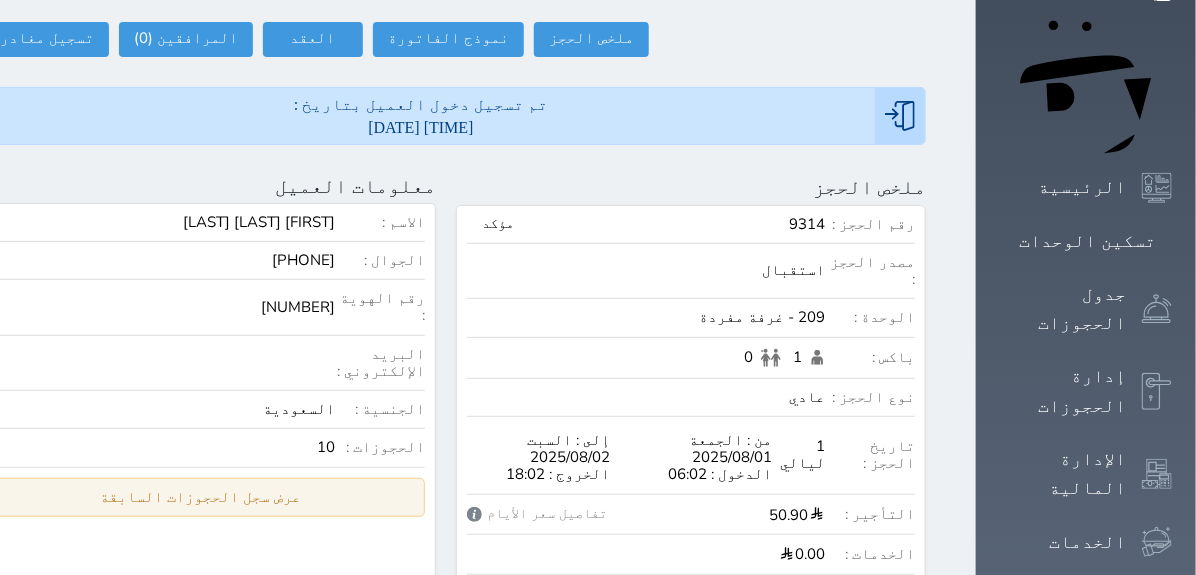 click on "عرض سجل الحجوزات السابقة" at bounding box center [201, 497] 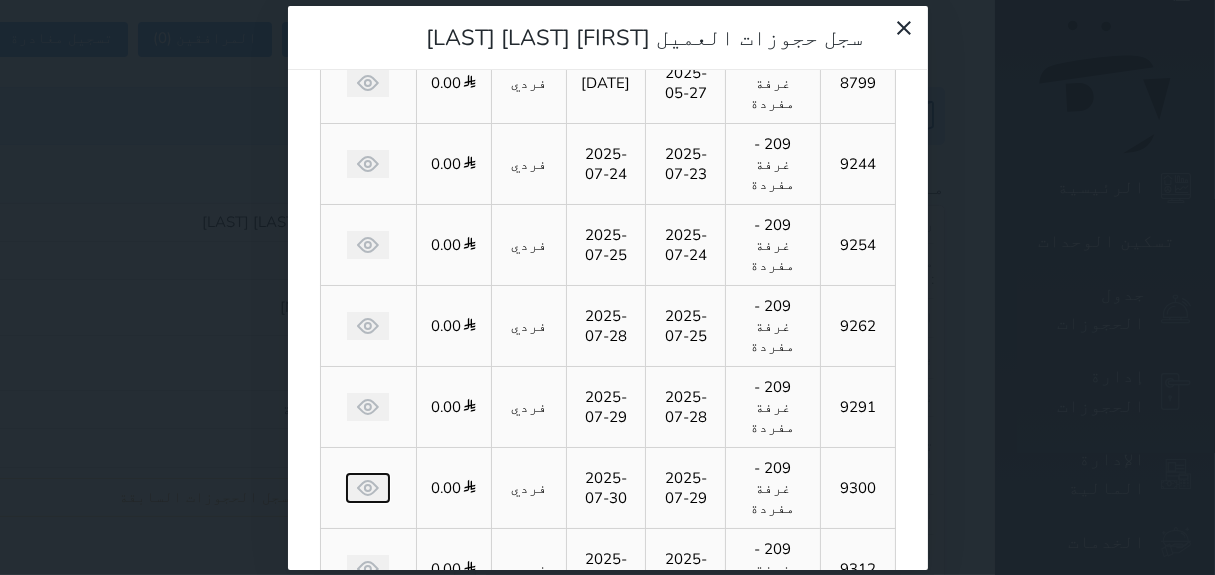 click at bounding box center [368, 488] 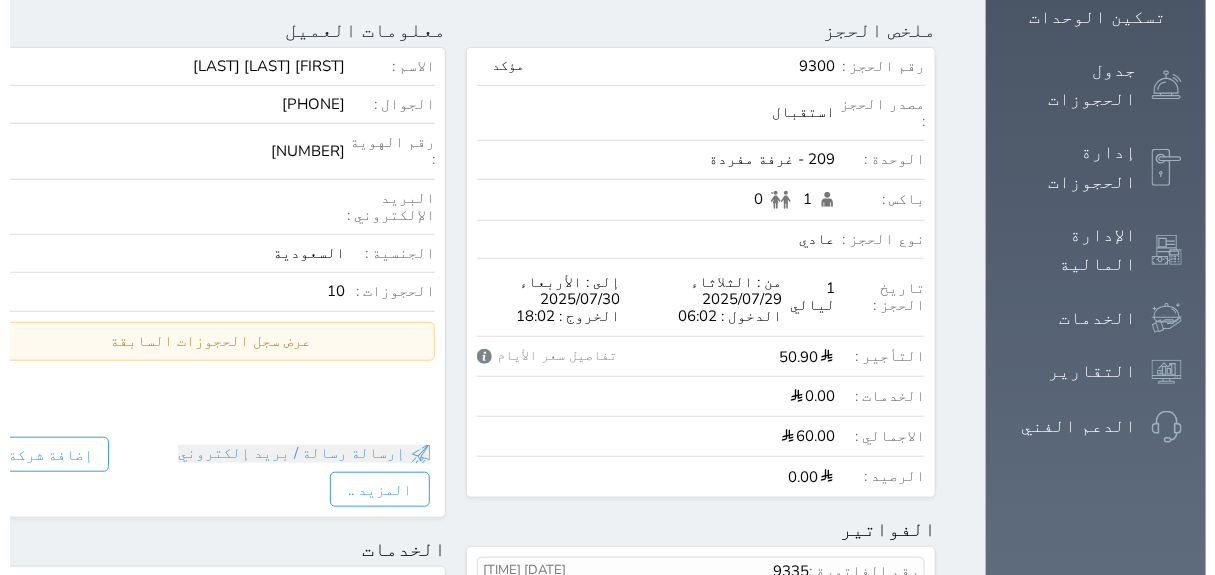 scroll, scrollTop: 444, scrollLeft: 0, axis: vertical 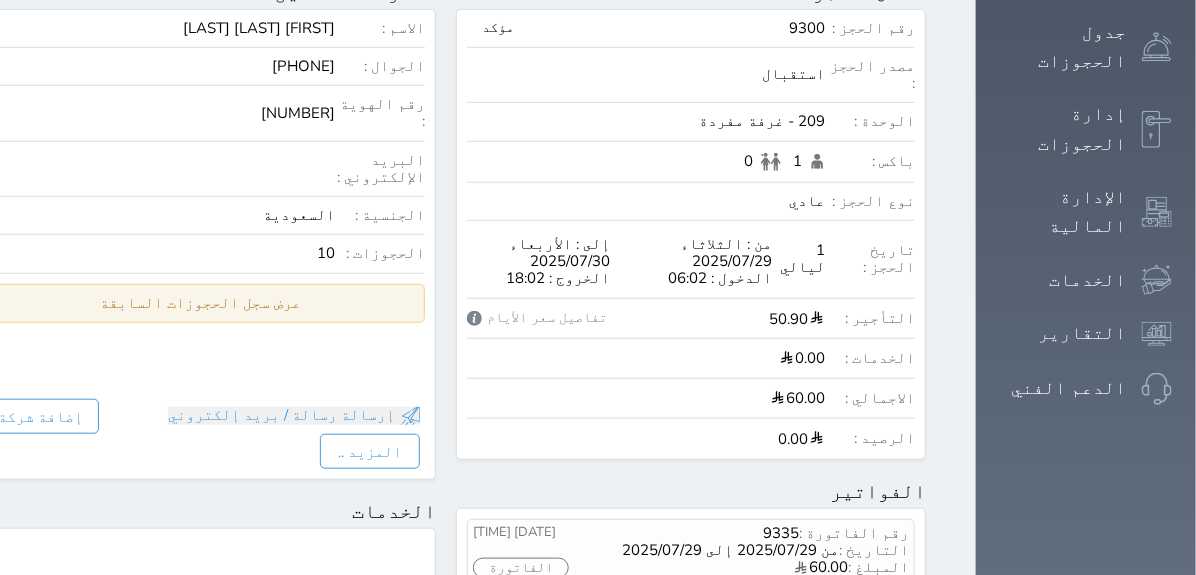 click on "عرض سجل الحجوزات السابقة" at bounding box center [201, 303] 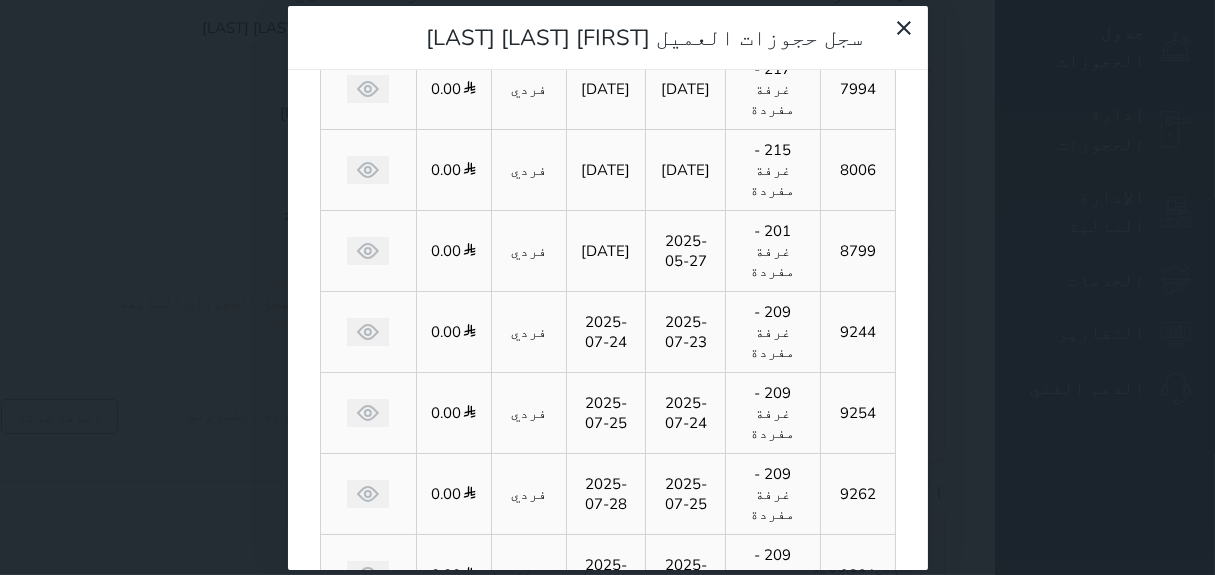 scroll, scrollTop: 312, scrollLeft: 0, axis: vertical 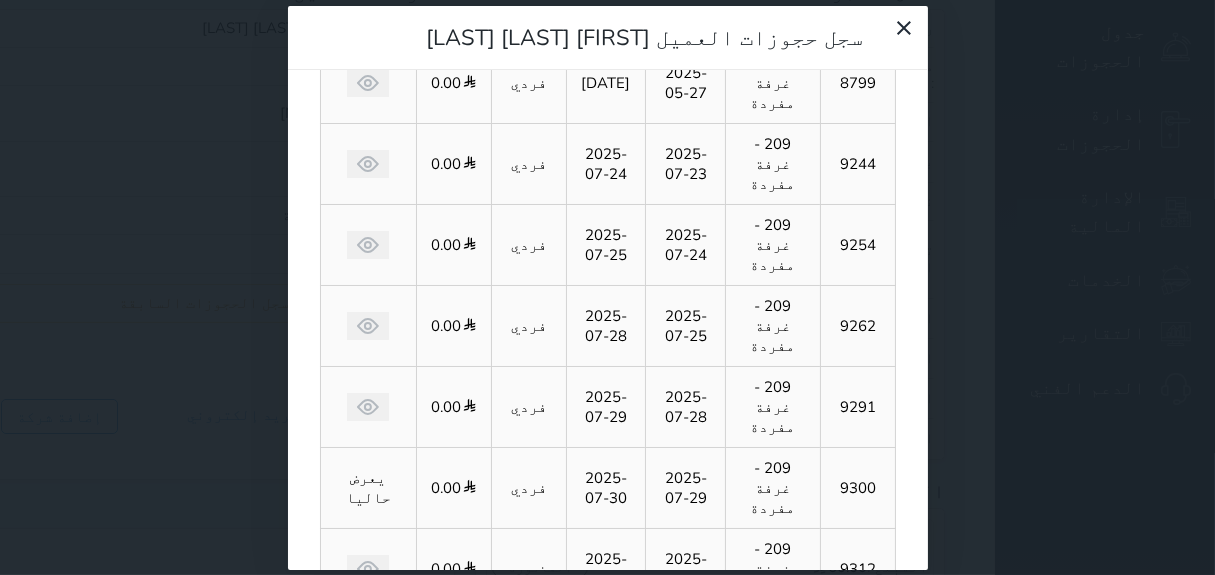 drag, startPoint x: 336, startPoint y: 469, endPoint x: 721, endPoint y: 239, distance: 448.46964 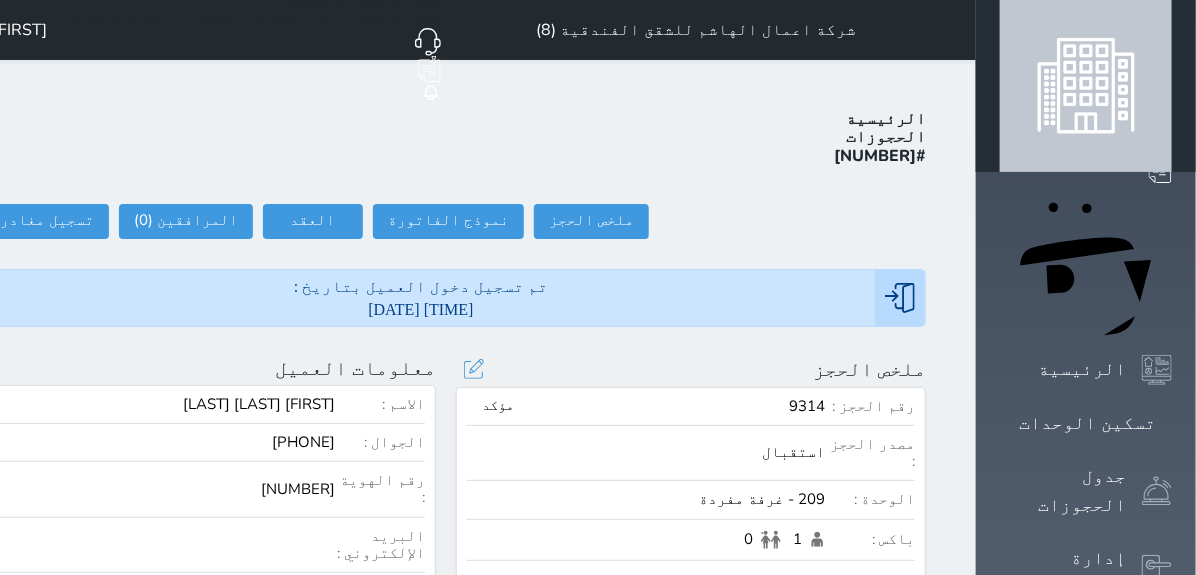 scroll, scrollTop: 205, scrollLeft: 0, axis: vertical 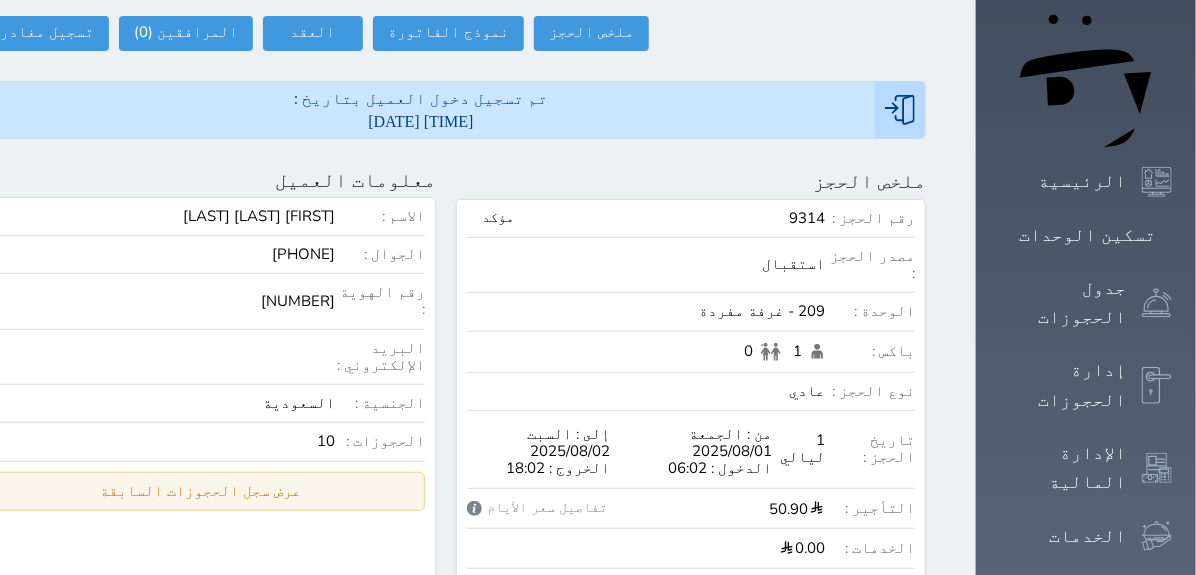 click on "عرض سجل الحجوزات السابقة" at bounding box center [201, 491] 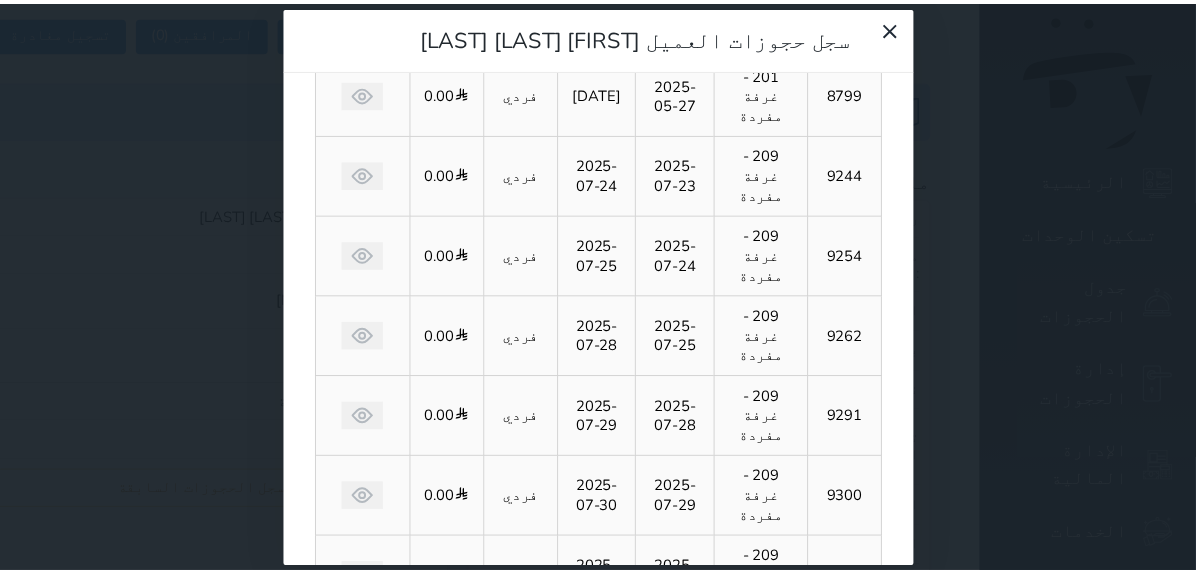 scroll, scrollTop: 312, scrollLeft: 0, axis: vertical 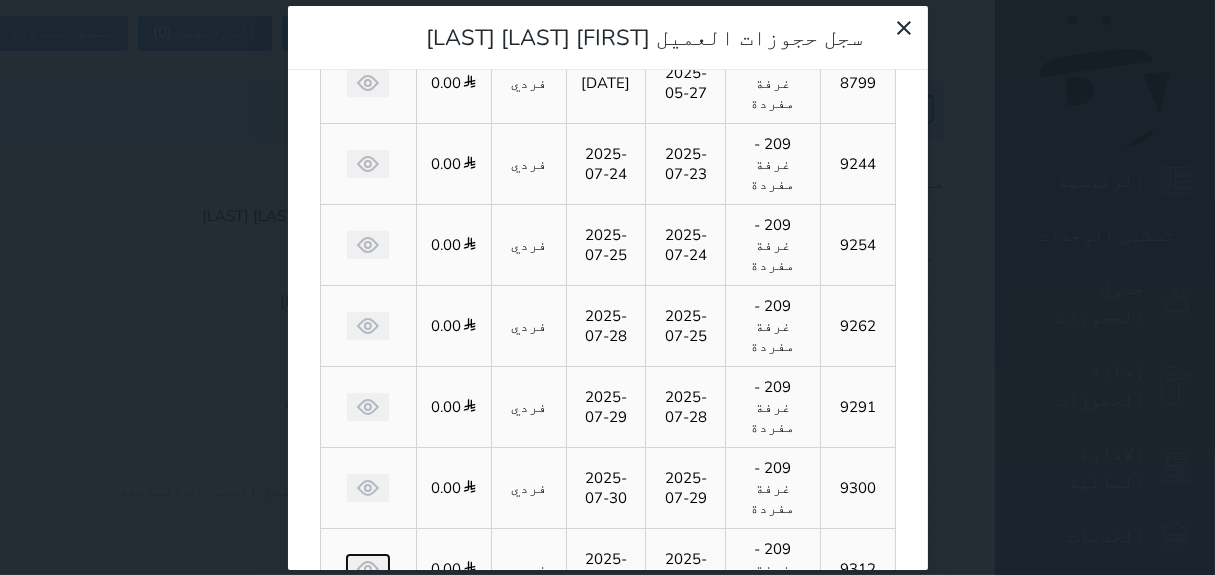 click at bounding box center (368, 569) 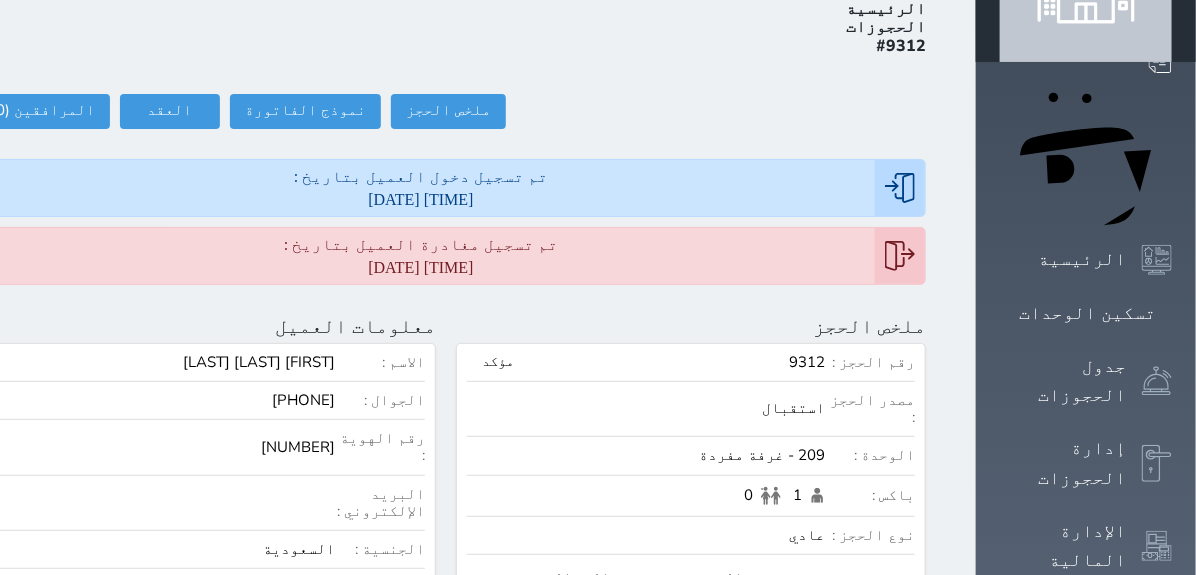 scroll, scrollTop: 111, scrollLeft: 0, axis: vertical 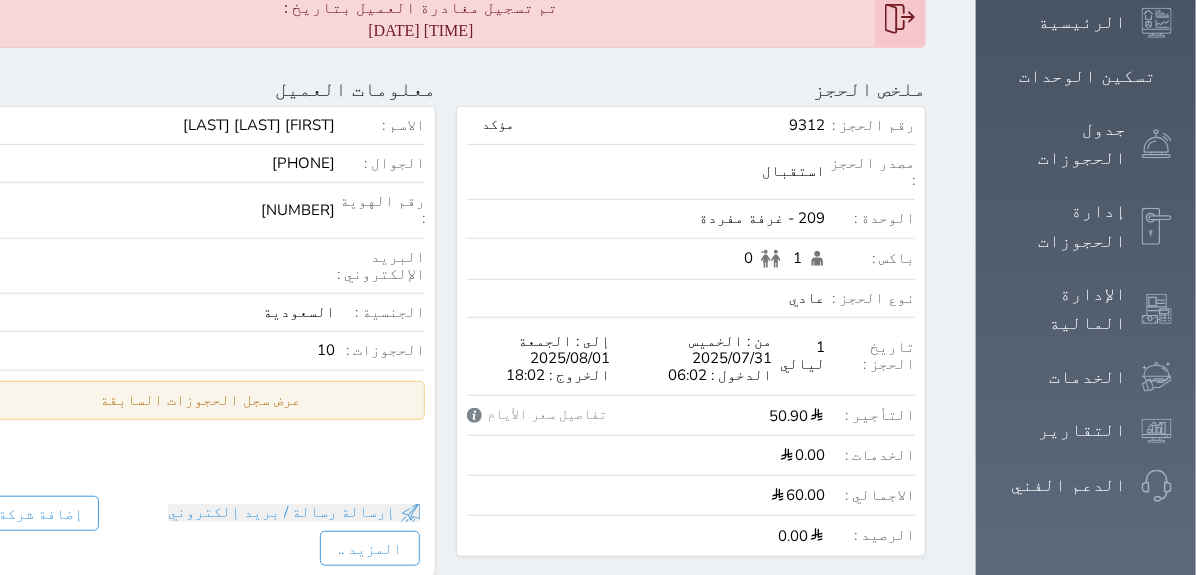 click on "عرض سجل الحجوزات السابقة" at bounding box center (201, 400) 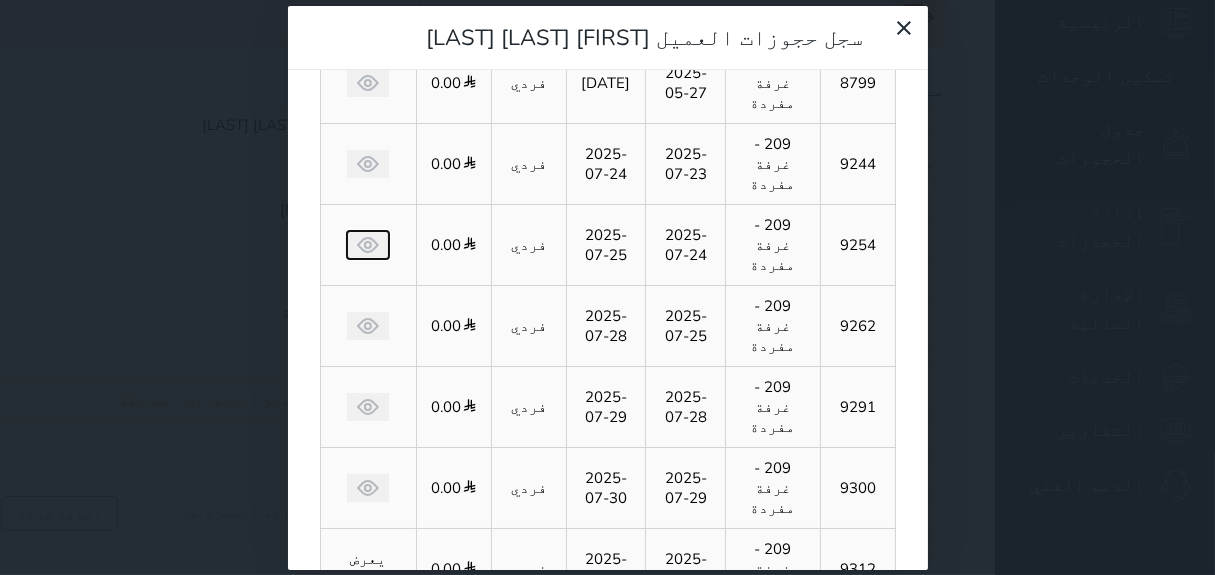 click at bounding box center [368, 245] 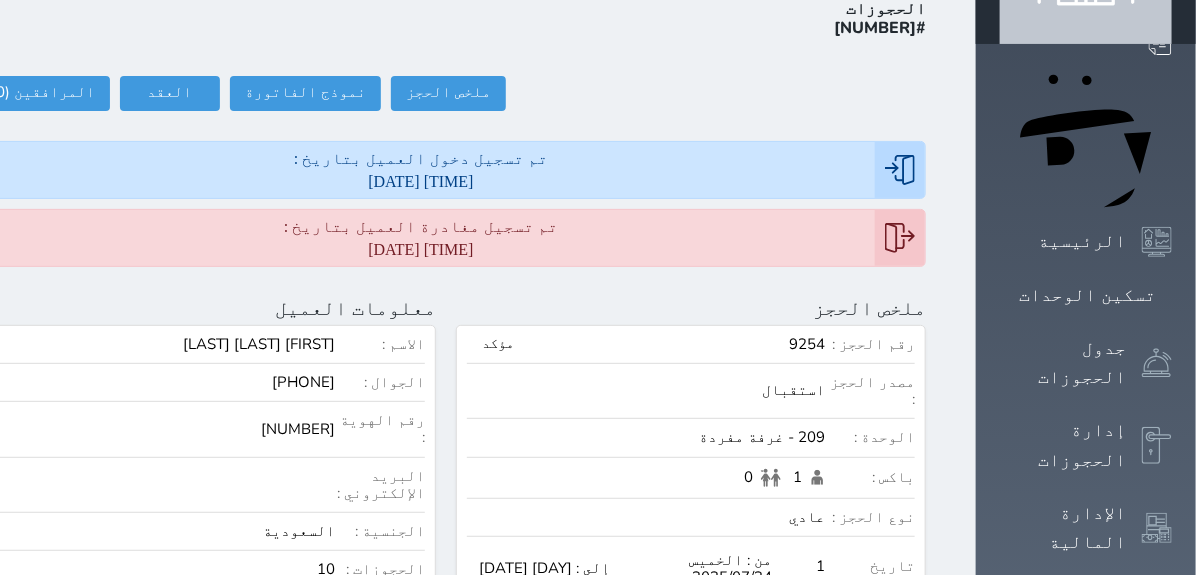 scroll, scrollTop: 205, scrollLeft: 0, axis: vertical 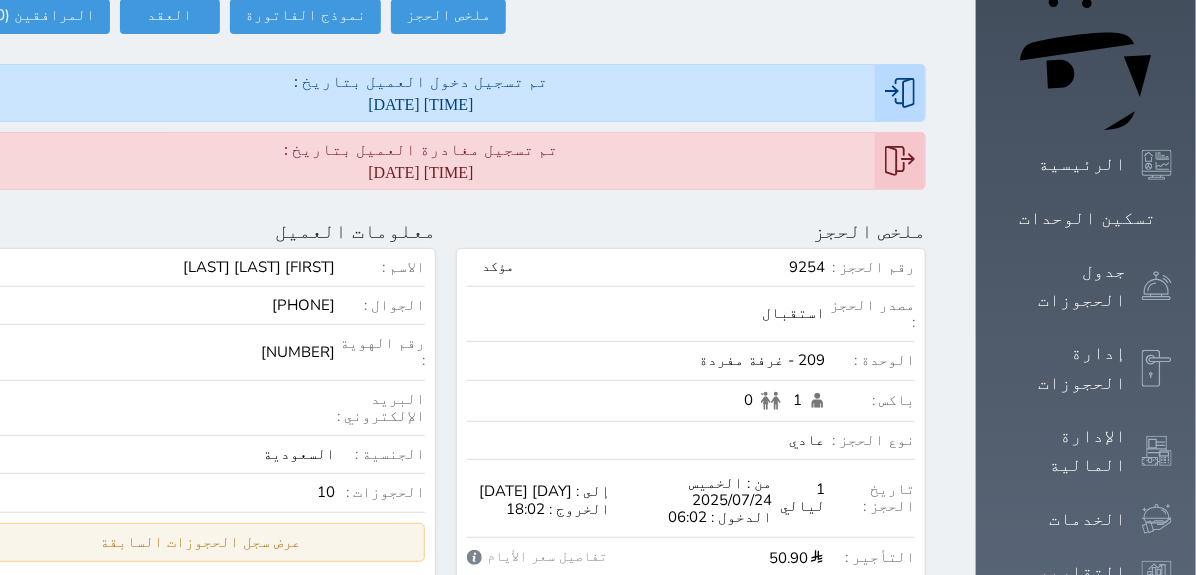 click on "عرض سجل الحجوزات السابقة" at bounding box center [201, 542] 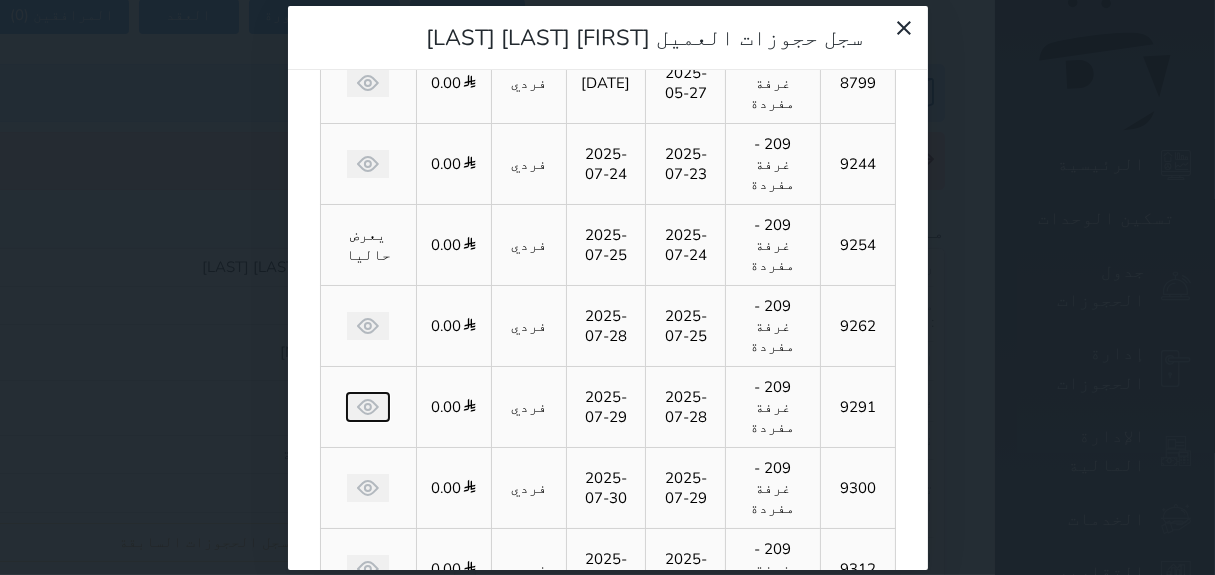click 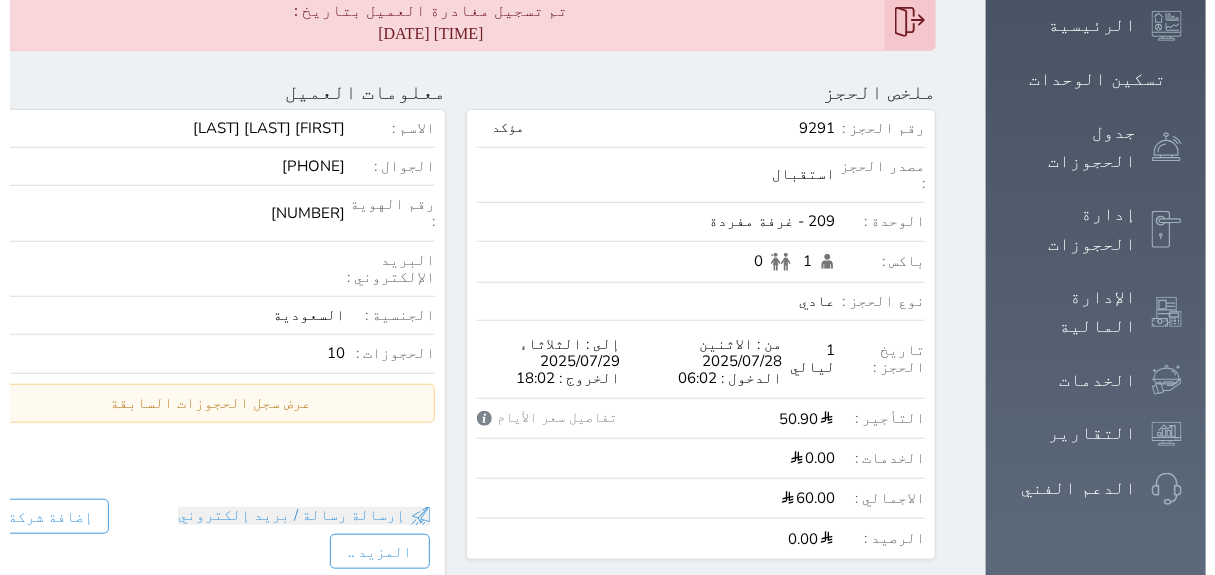 scroll, scrollTop: 444, scrollLeft: 0, axis: vertical 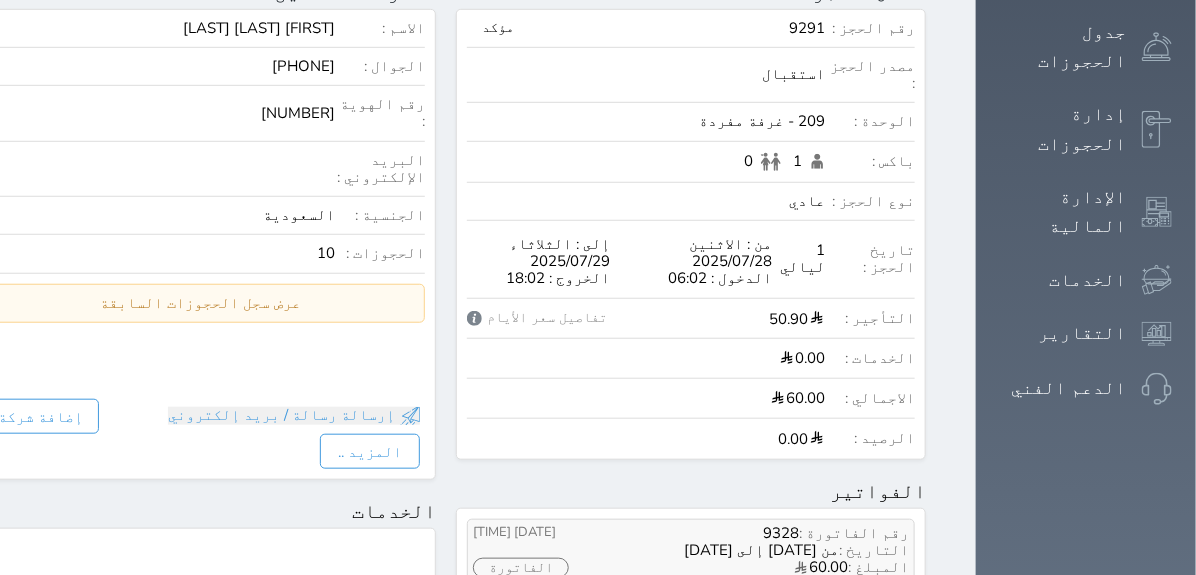 click on "الفاتورة" at bounding box center (521, 568) 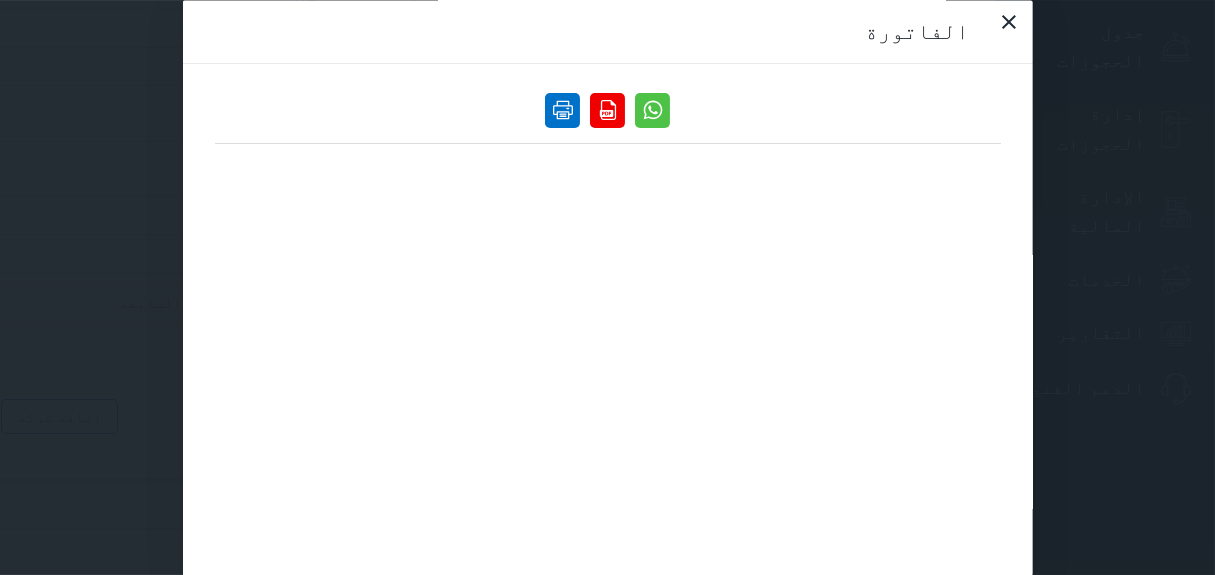 click at bounding box center (562, 110) 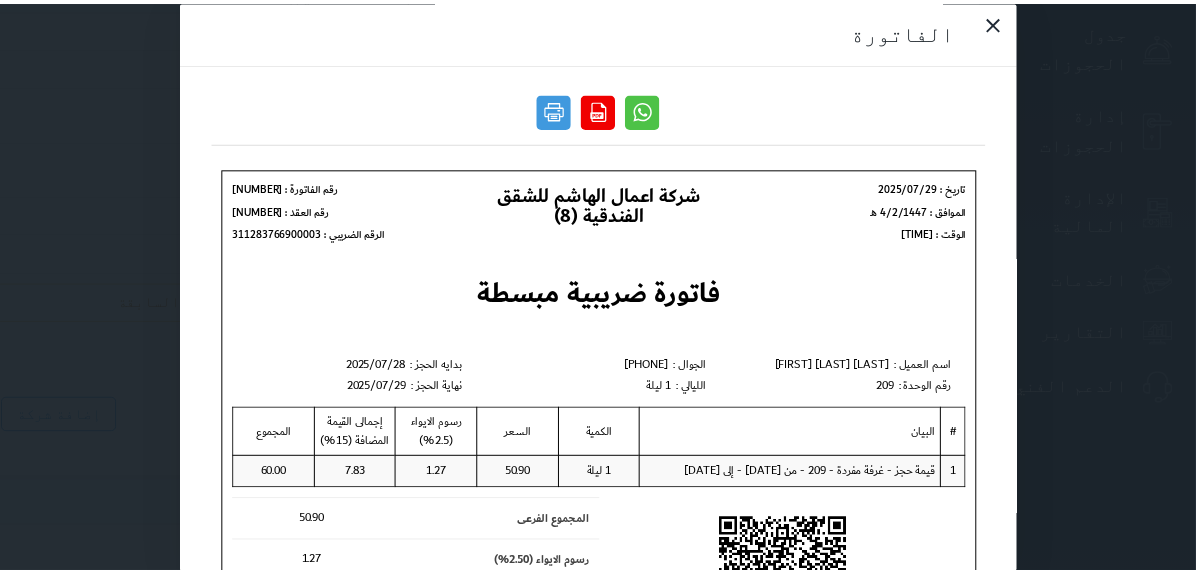 scroll, scrollTop: 0, scrollLeft: 0, axis: both 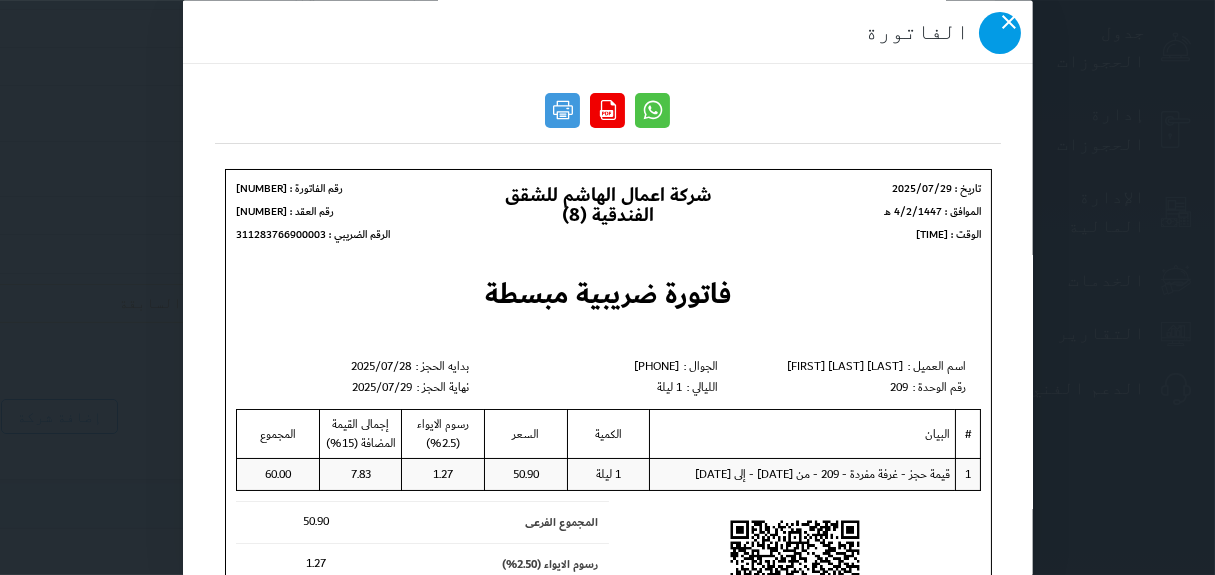 click 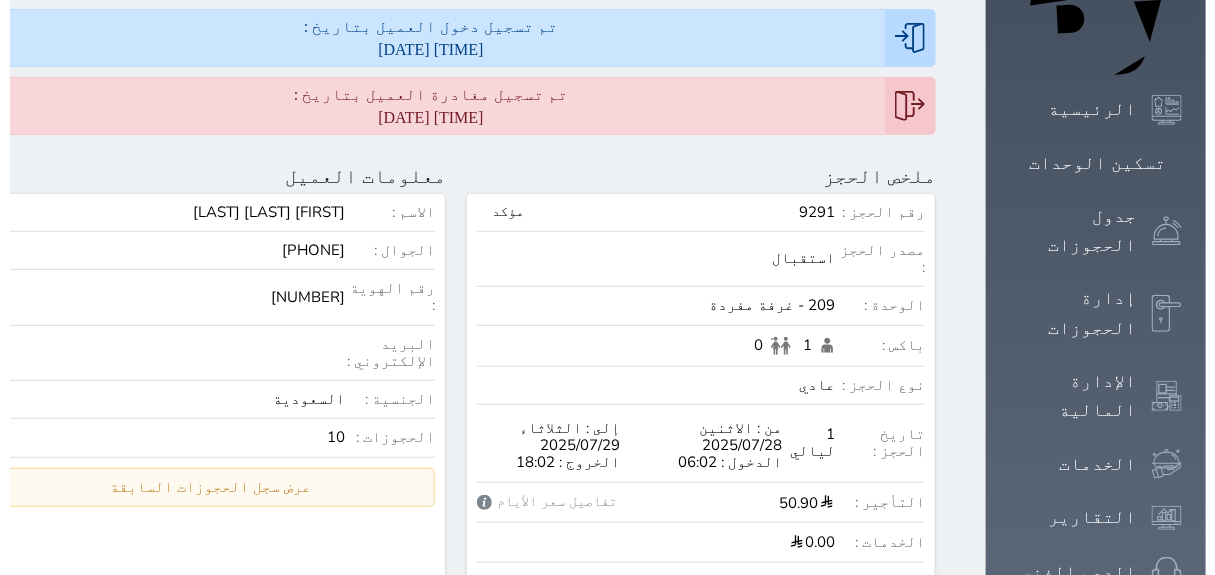 scroll, scrollTop: 237, scrollLeft: 0, axis: vertical 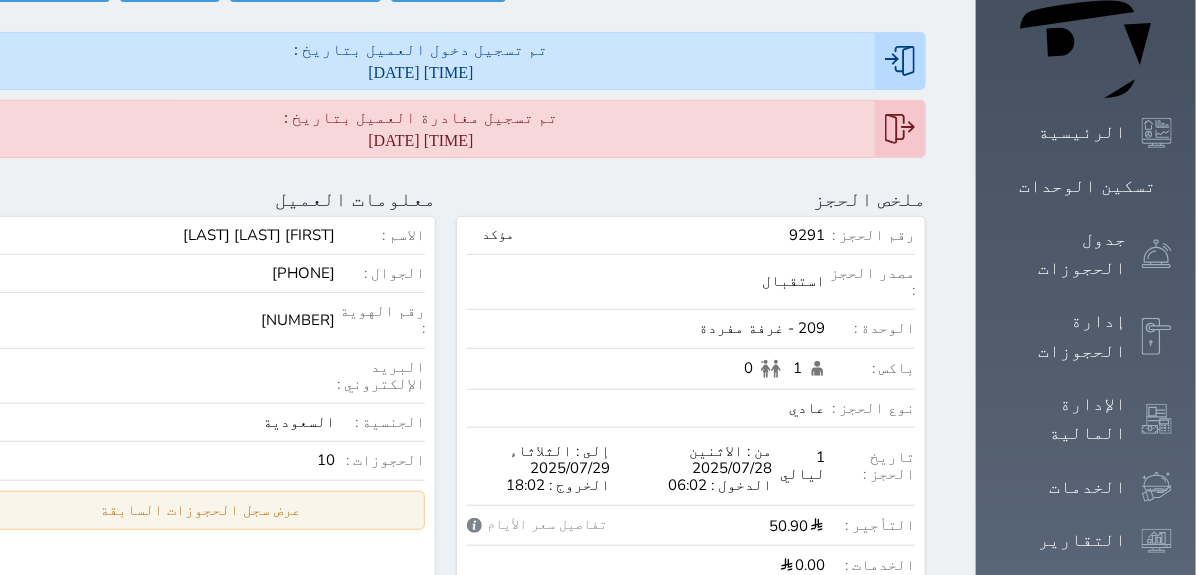 click on "عرض سجل الحجوزات السابقة" at bounding box center [201, 510] 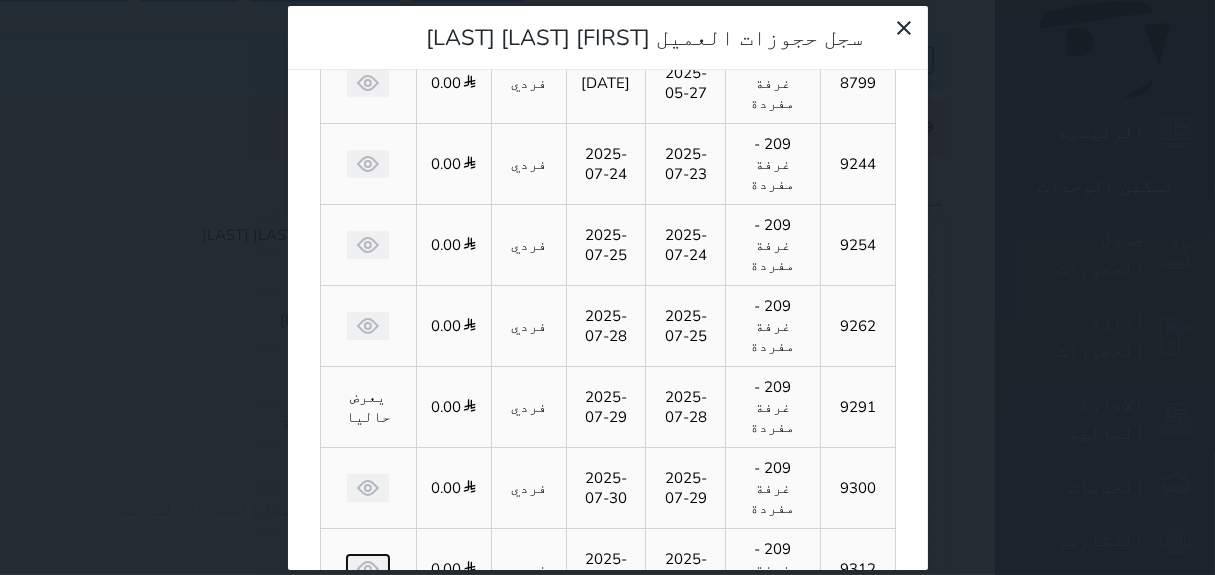click 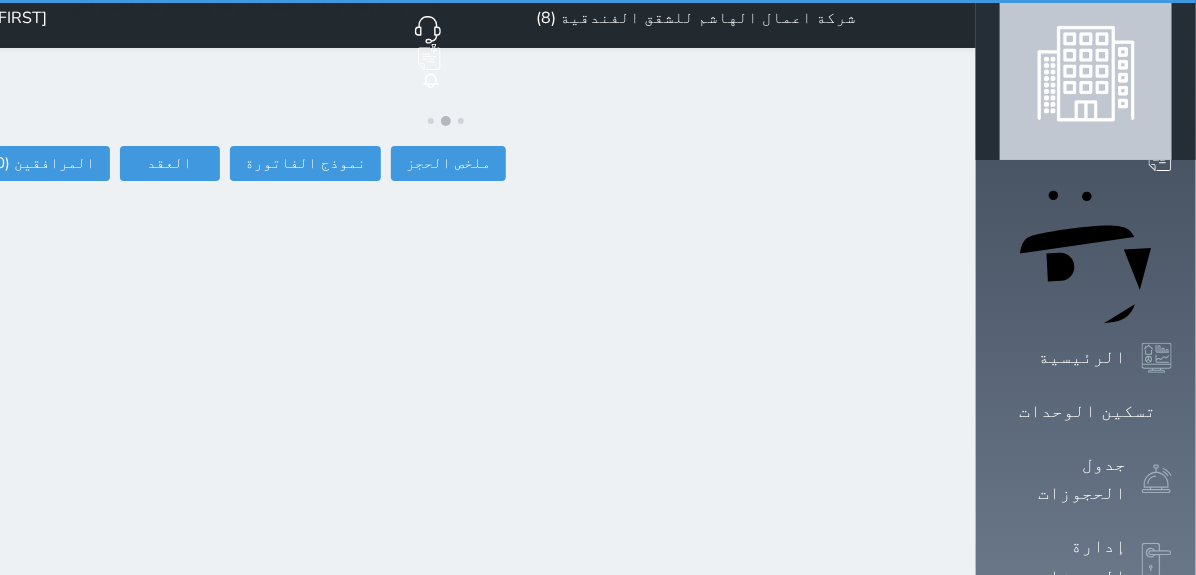 scroll, scrollTop: 0, scrollLeft: 0, axis: both 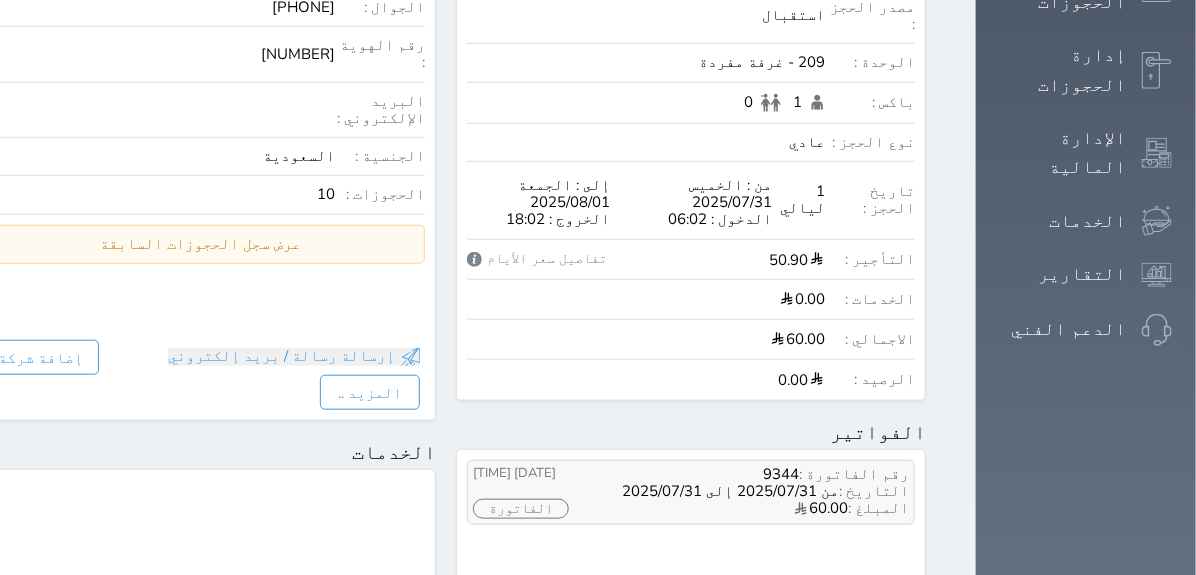 click on "الفاتورة" at bounding box center (521, 509) 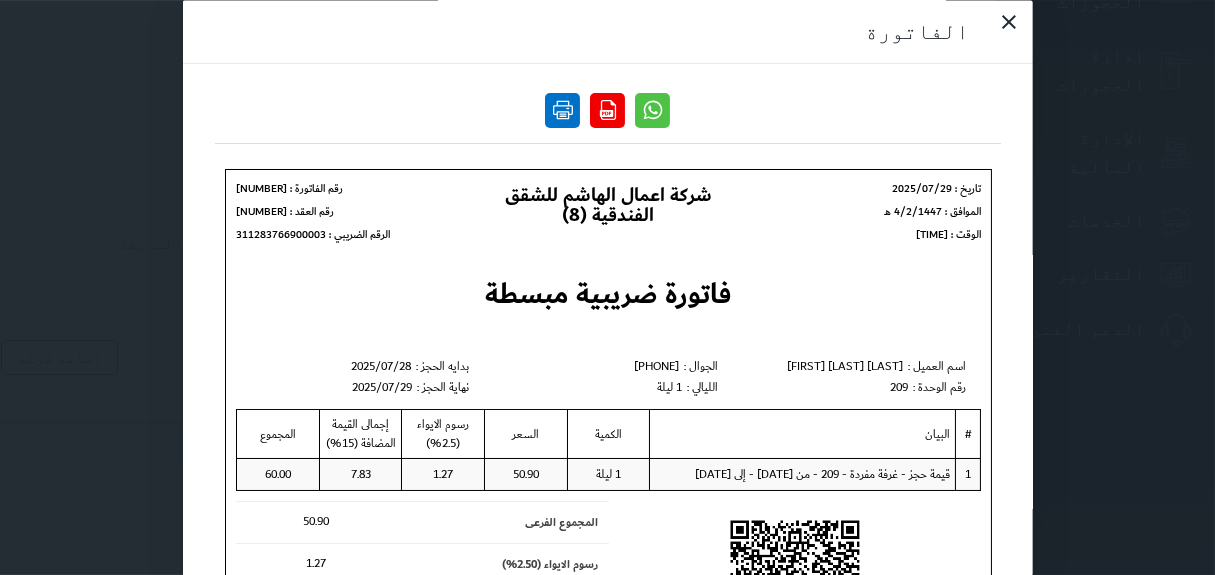 click at bounding box center (562, 110) 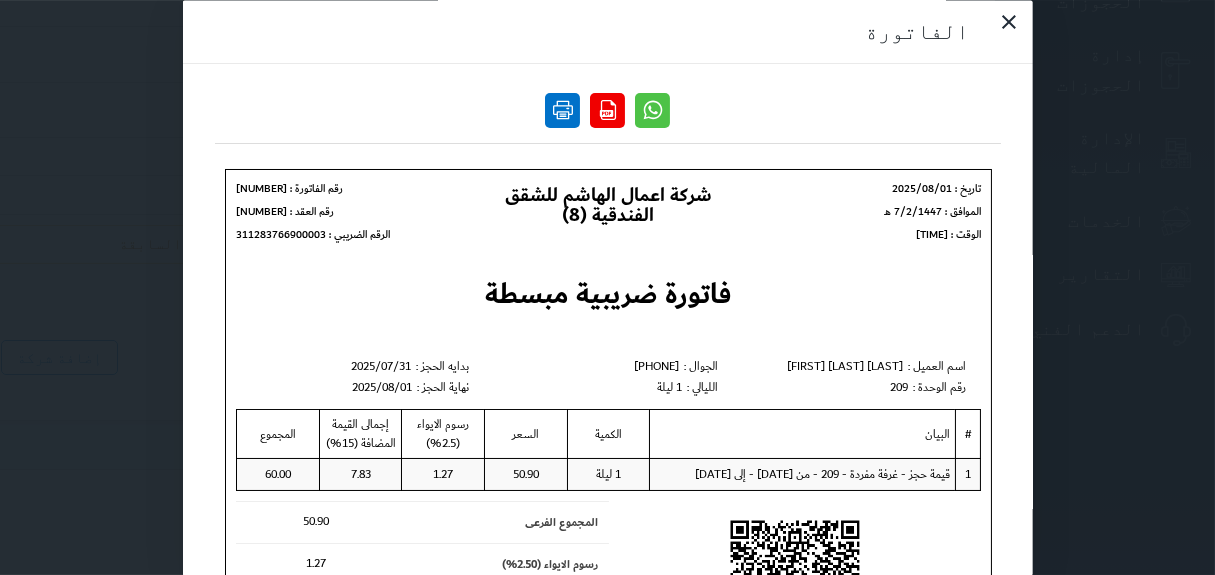 scroll, scrollTop: 0, scrollLeft: 0, axis: both 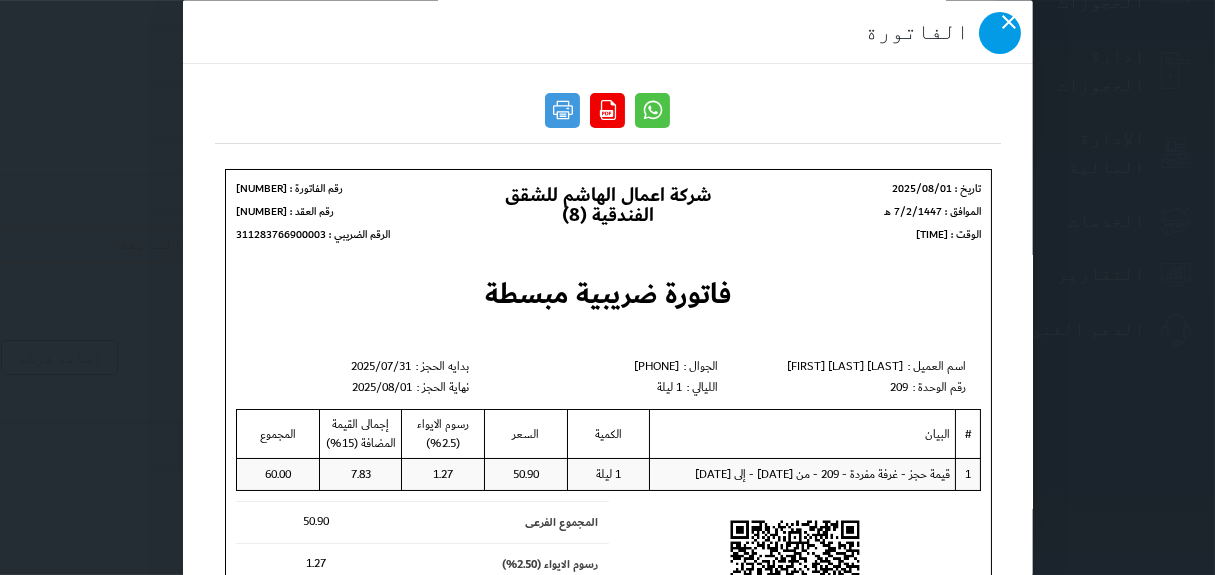 click 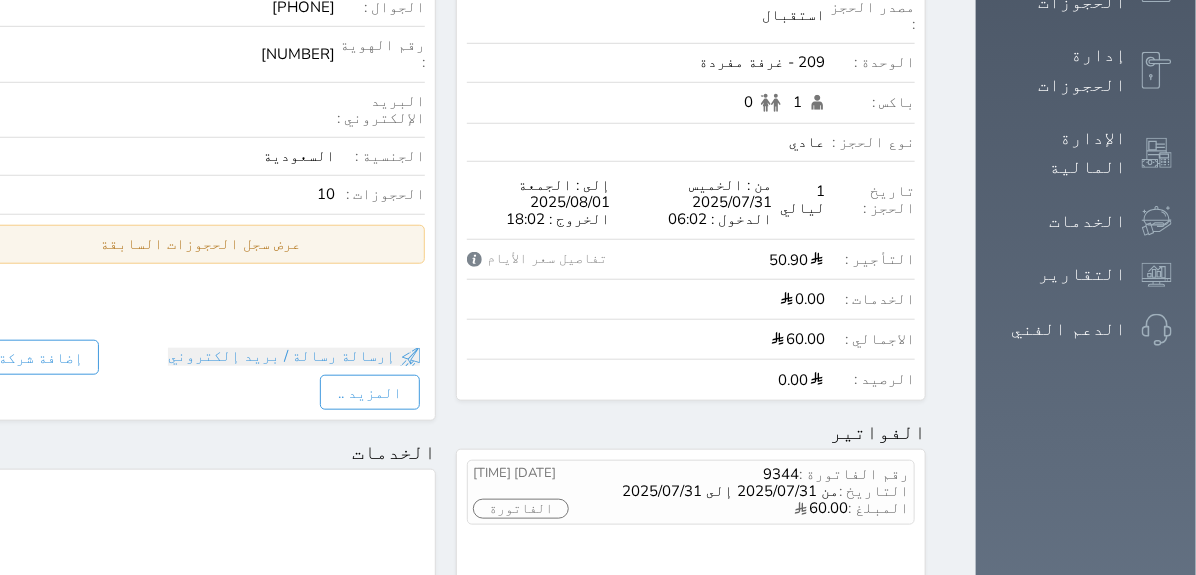 click on "عرض سجل الحجوزات السابقة" at bounding box center [201, 244] 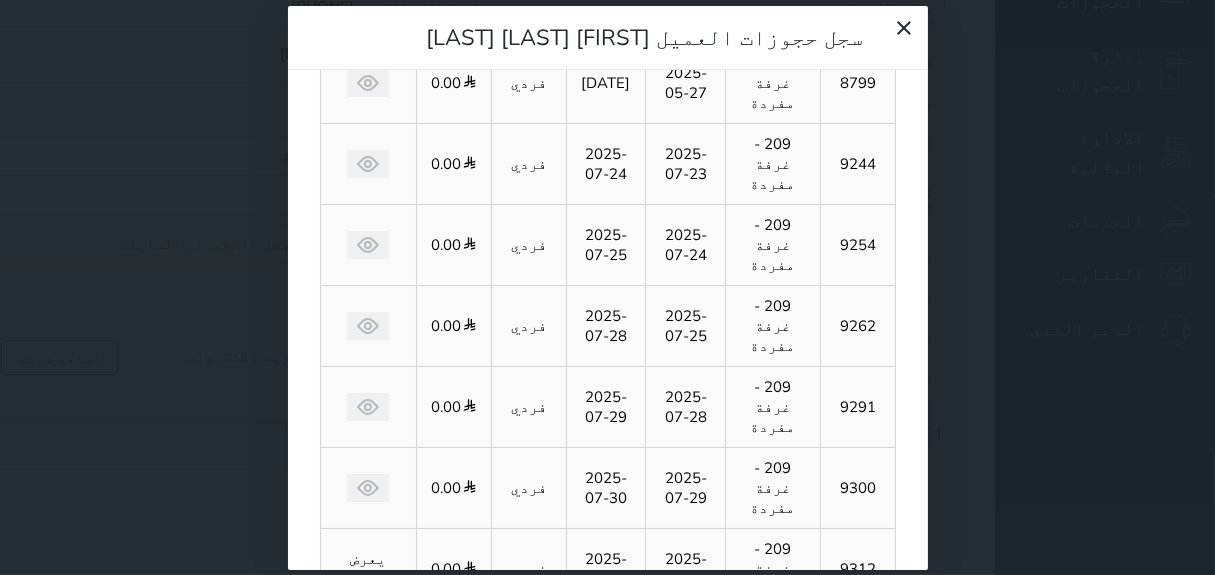 click 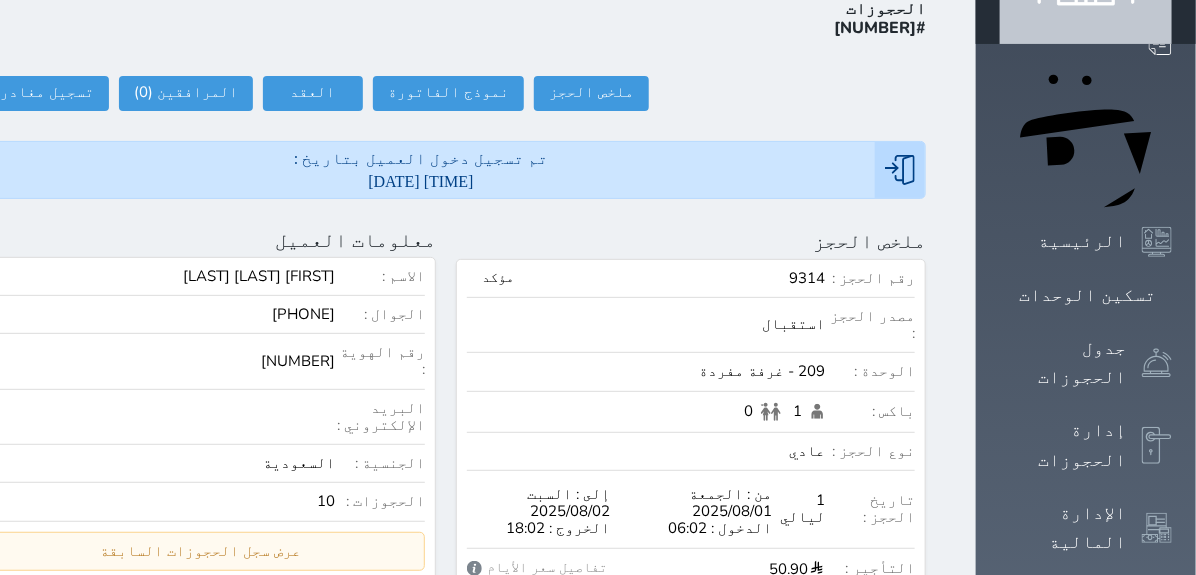 scroll, scrollTop: 222, scrollLeft: 0, axis: vertical 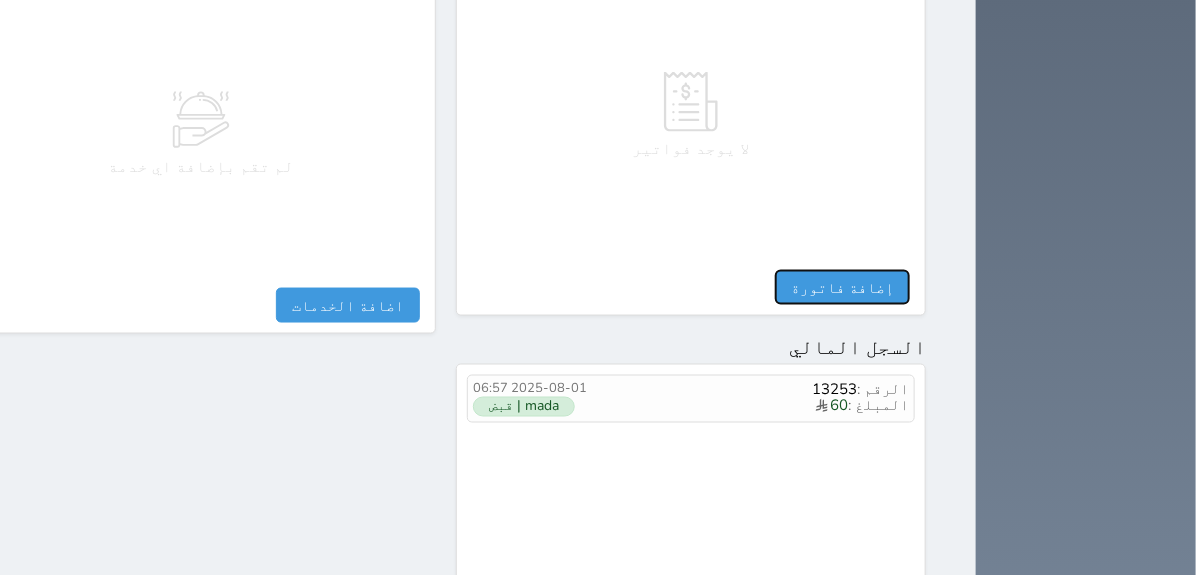 click on "إضافة فاتورة" at bounding box center (842, 287) 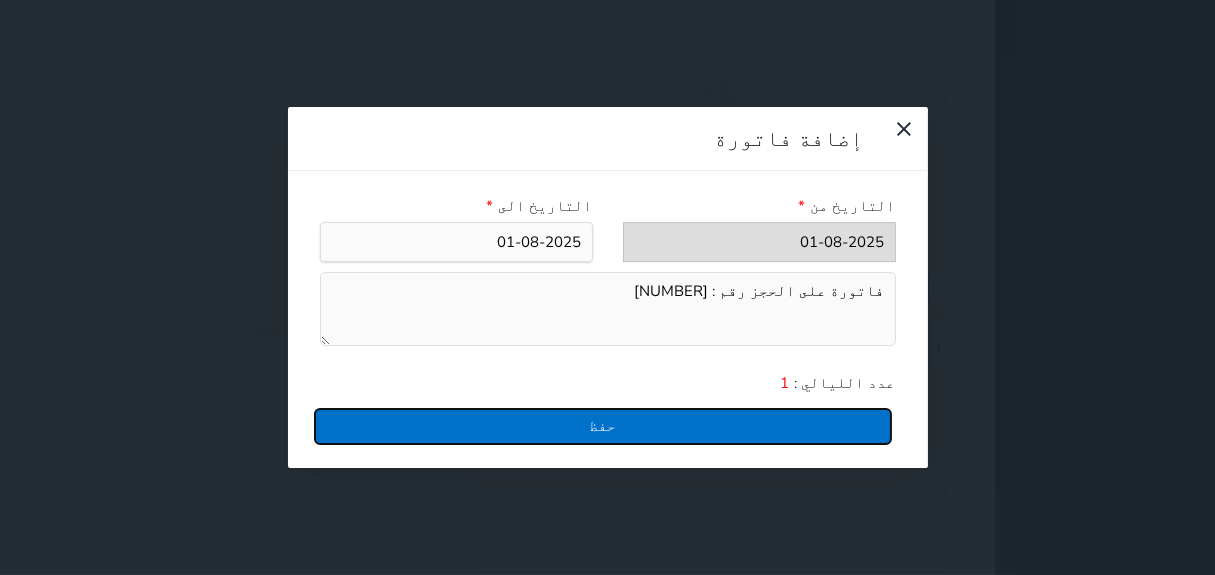 click on "حفظ" at bounding box center [603, 426] 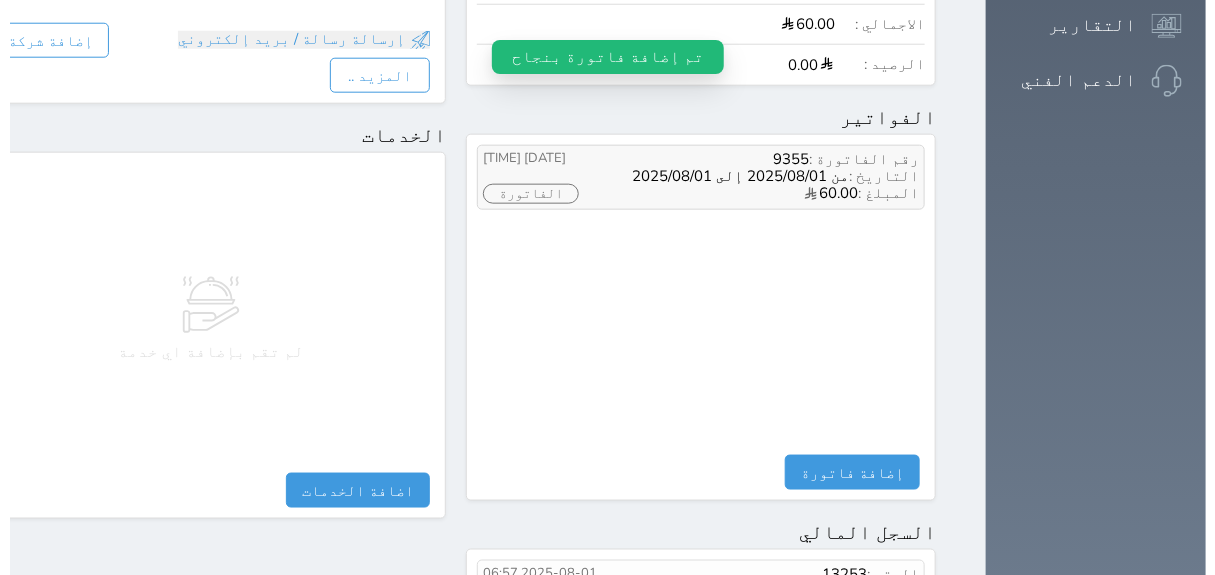 scroll, scrollTop: 715, scrollLeft: 0, axis: vertical 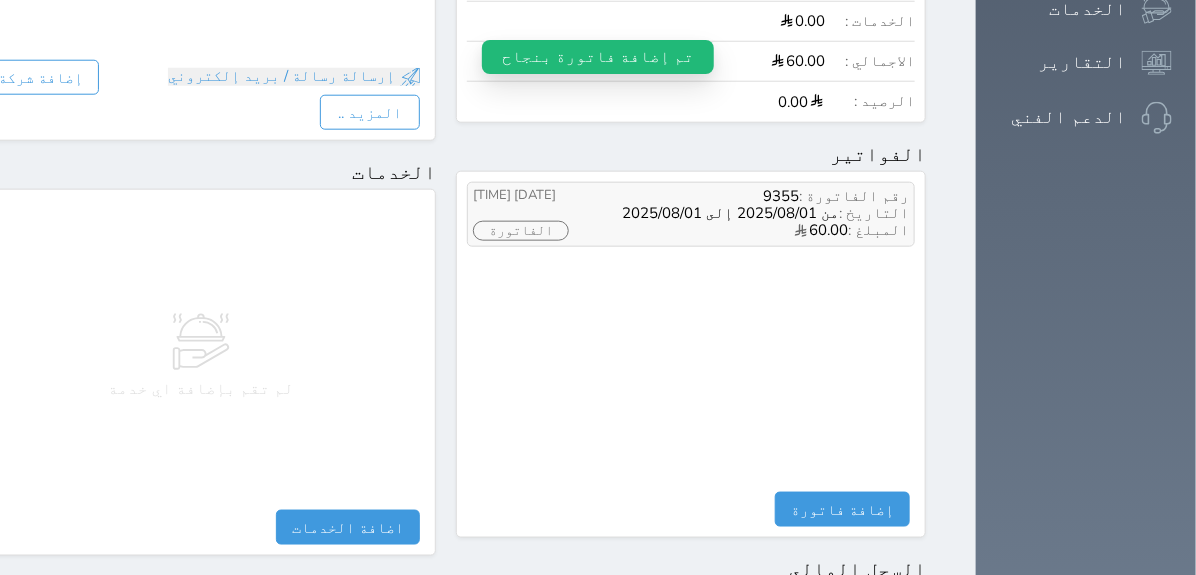 click on "الفاتورة" at bounding box center [521, 231] 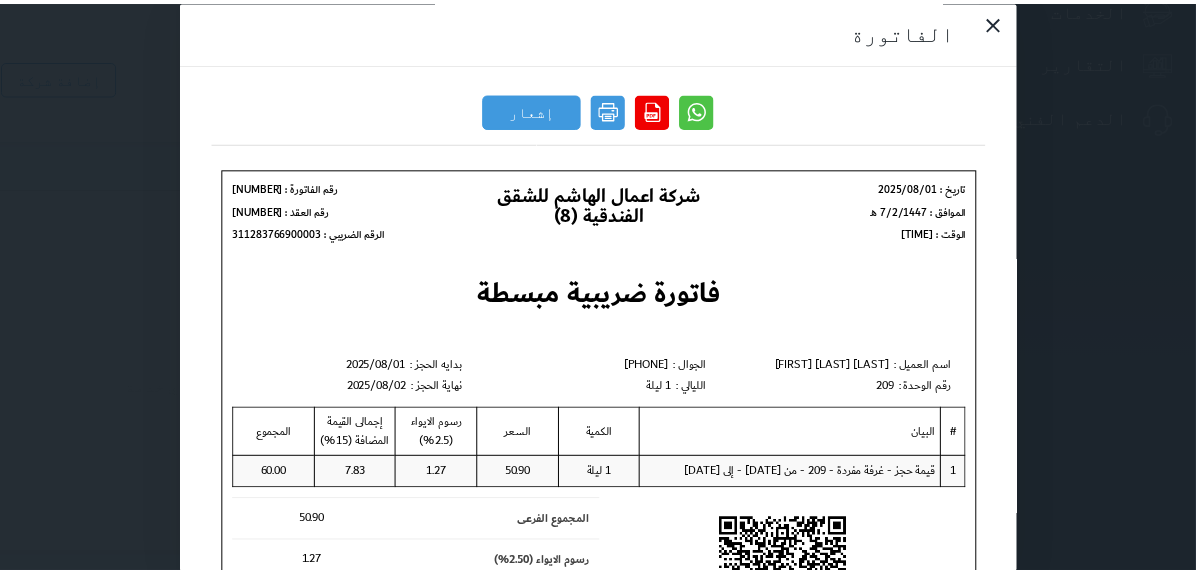 scroll, scrollTop: 0, scrollLeft: 0, axis: both 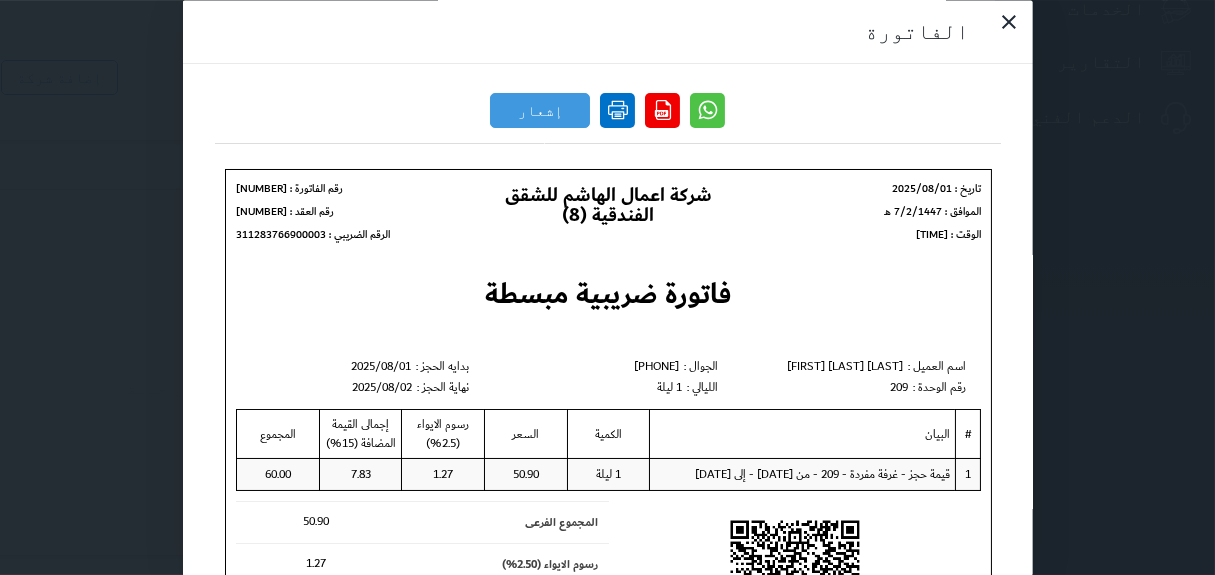 click at bounding box center (617, 110) 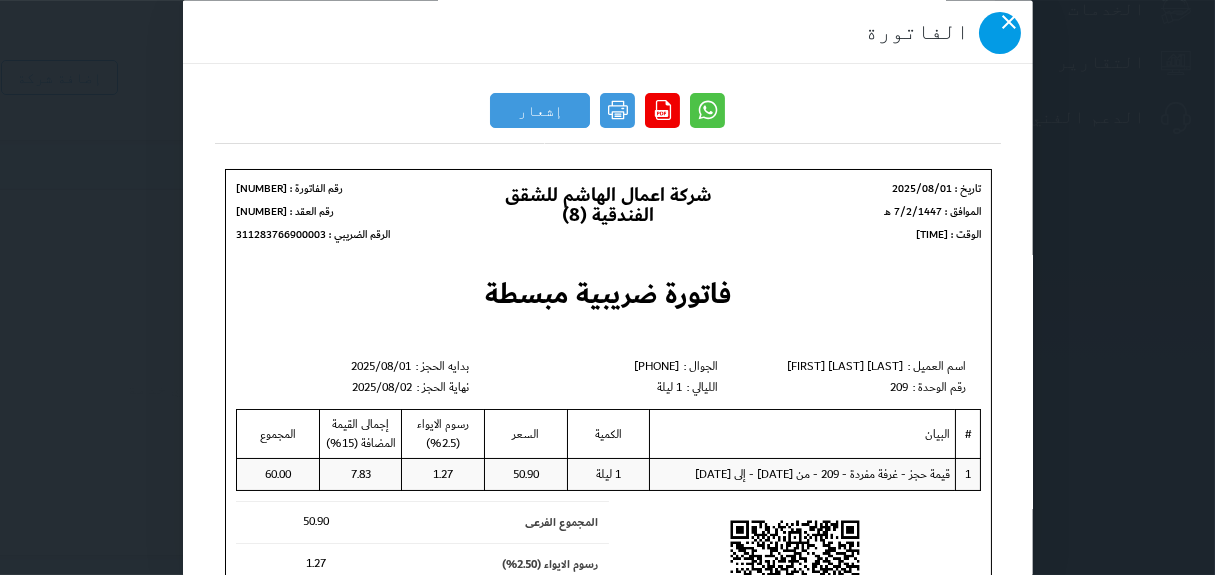 click at bounding box center (1000, 33) 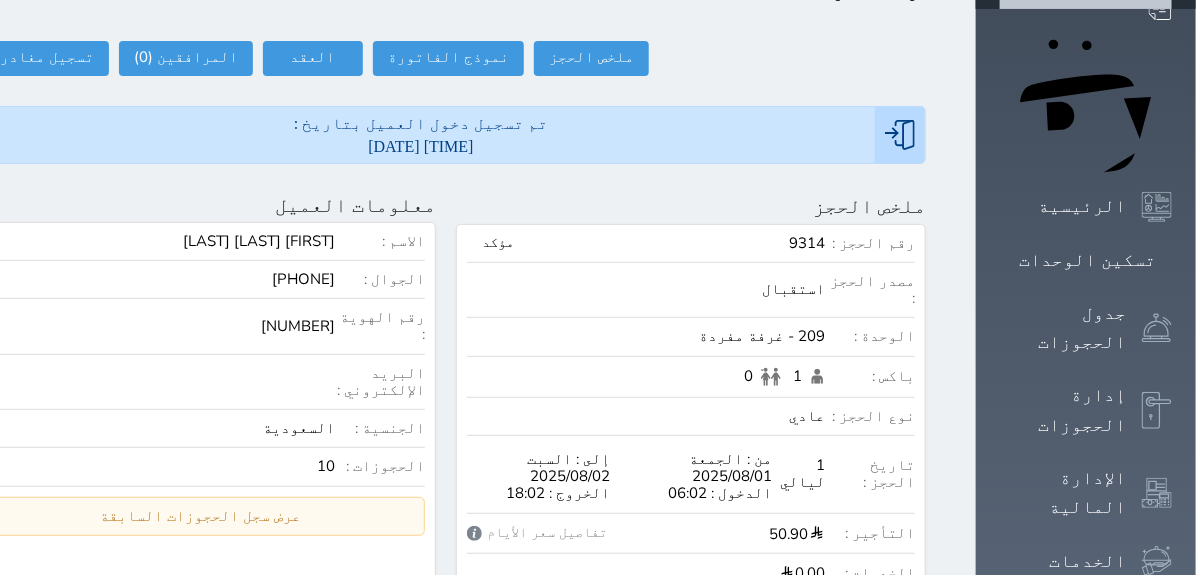 scroll, scrollTop: 1, scrollLeft: 0, axis: vertical 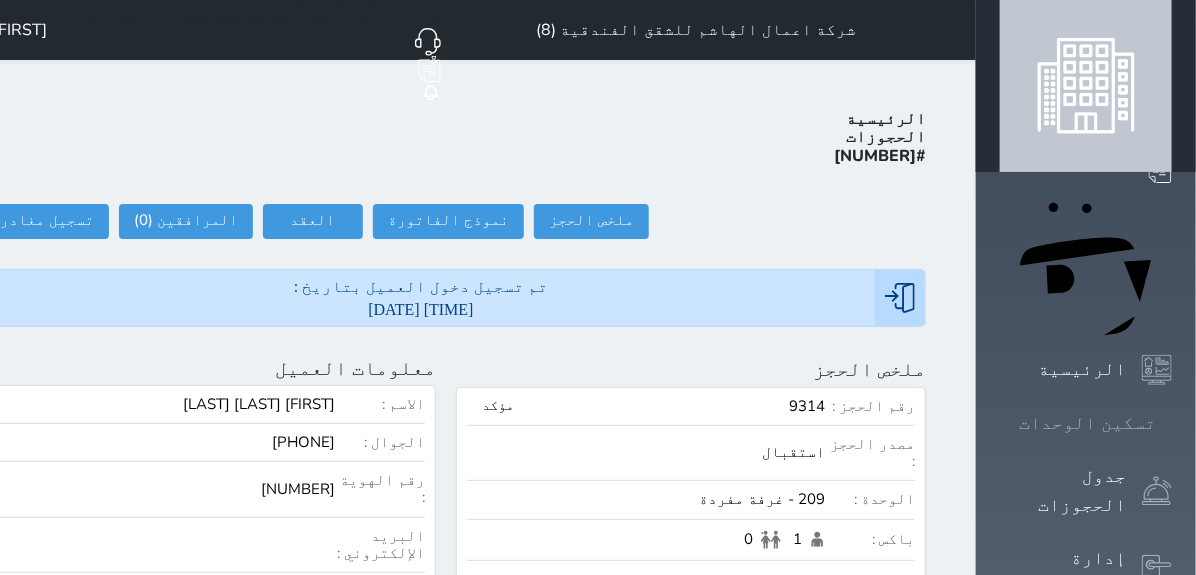click at bounding box center (1172, 423) 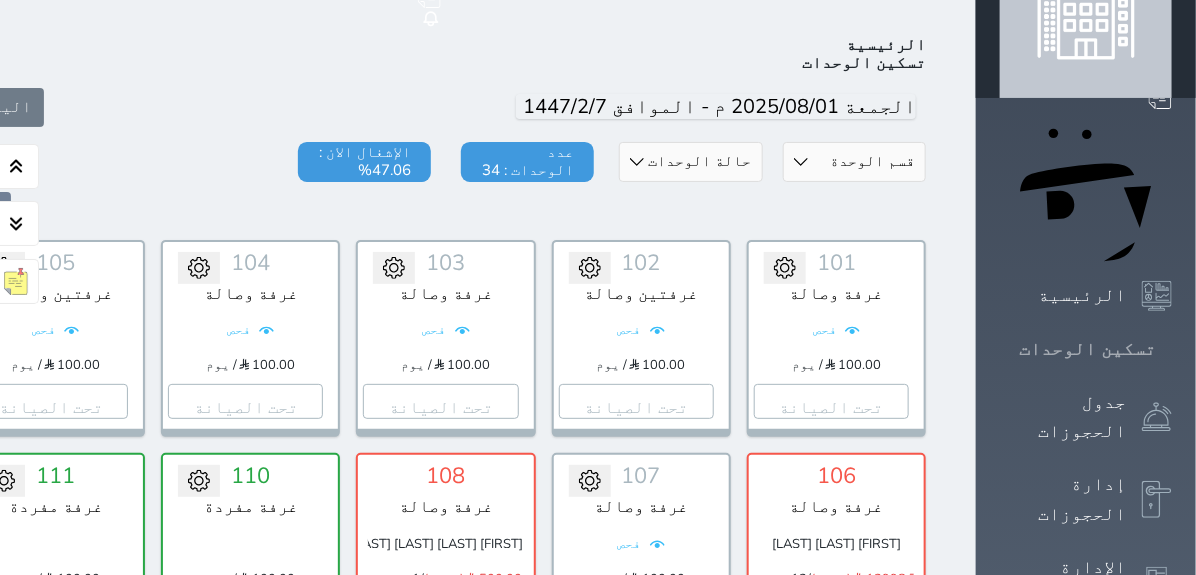 scroll, scrollTop: 77, scrollLeft: 0, axis: vertical 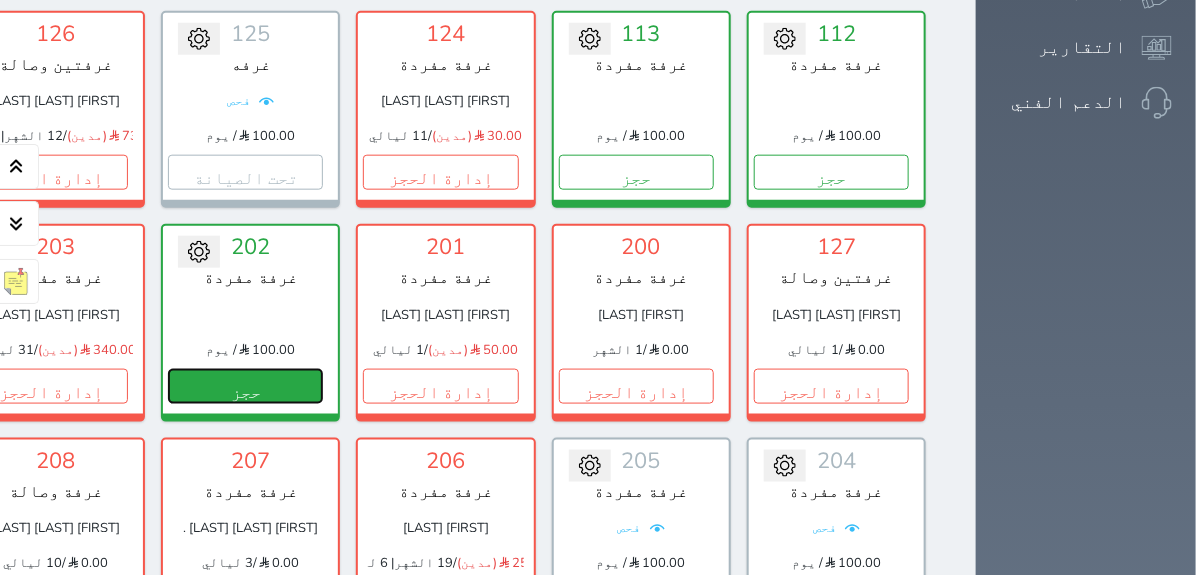 click on "حجز" at bounding box center (245, 386) 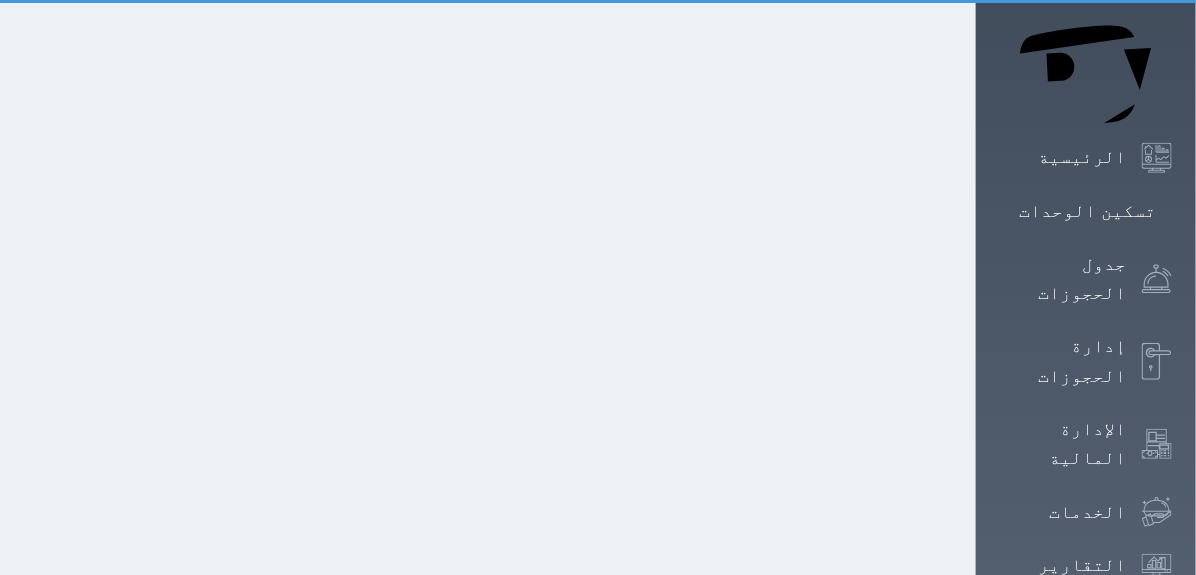 scroll, scrollTop: 0, scrollLeft: 0, axis: both 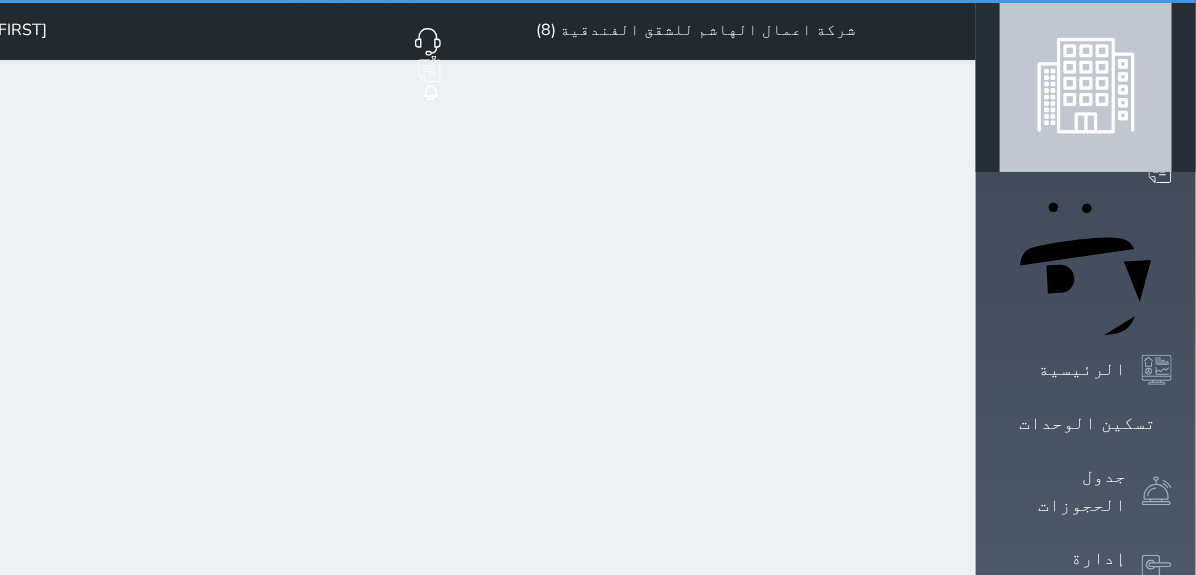 select on "1" 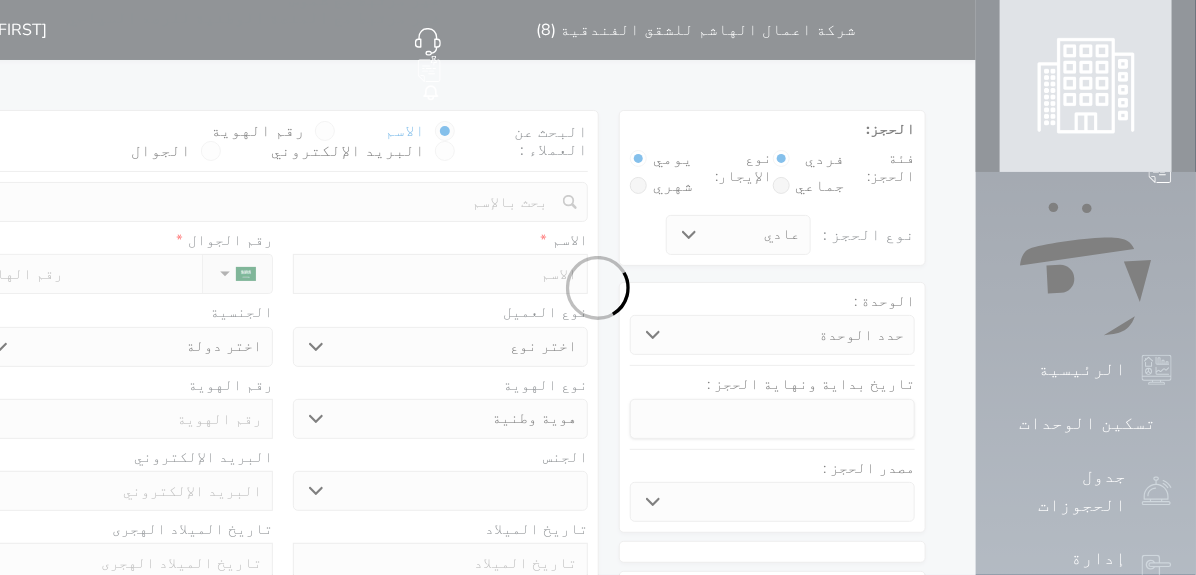 select 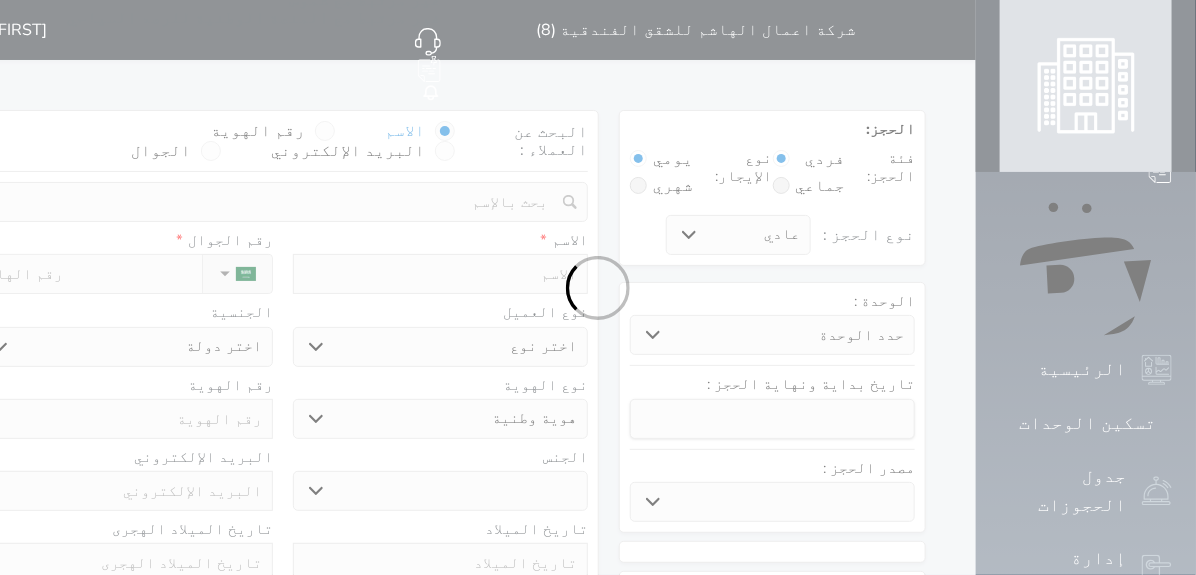 select 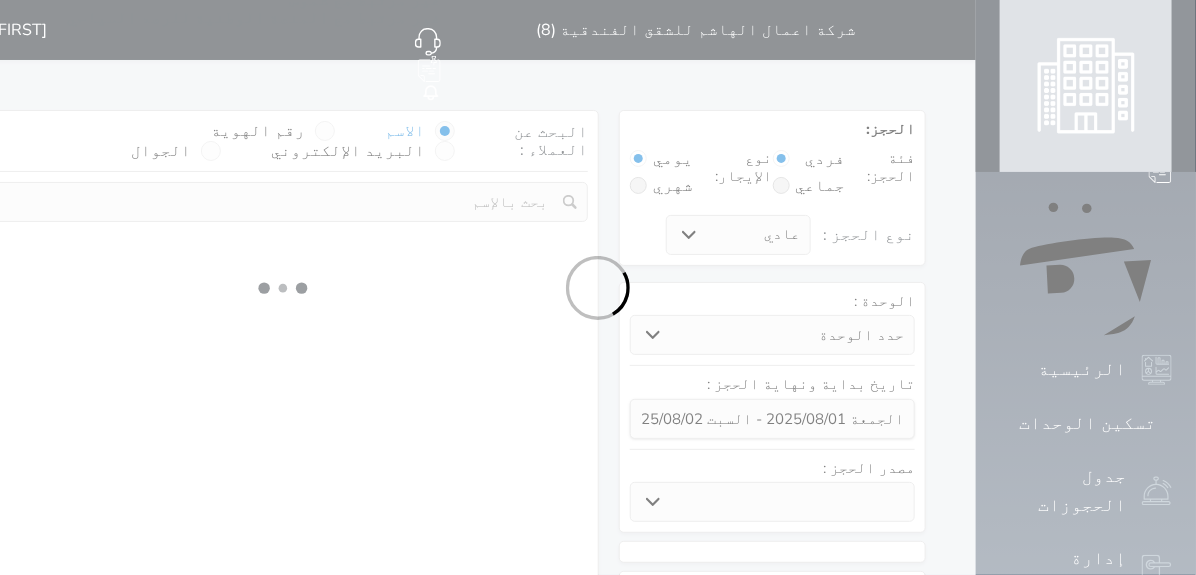 select 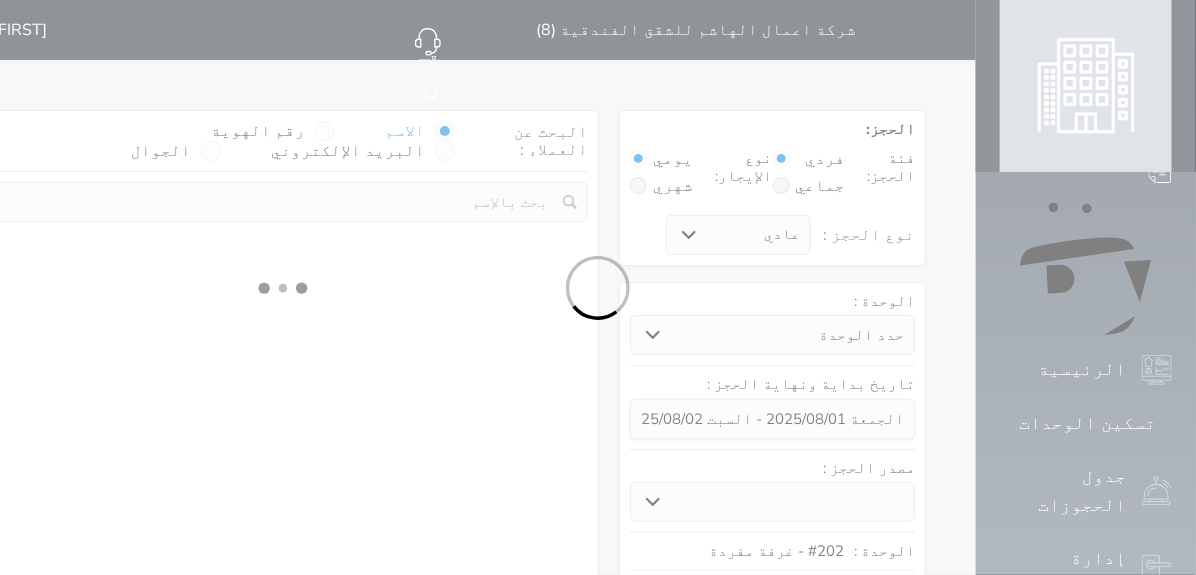 select on "1" 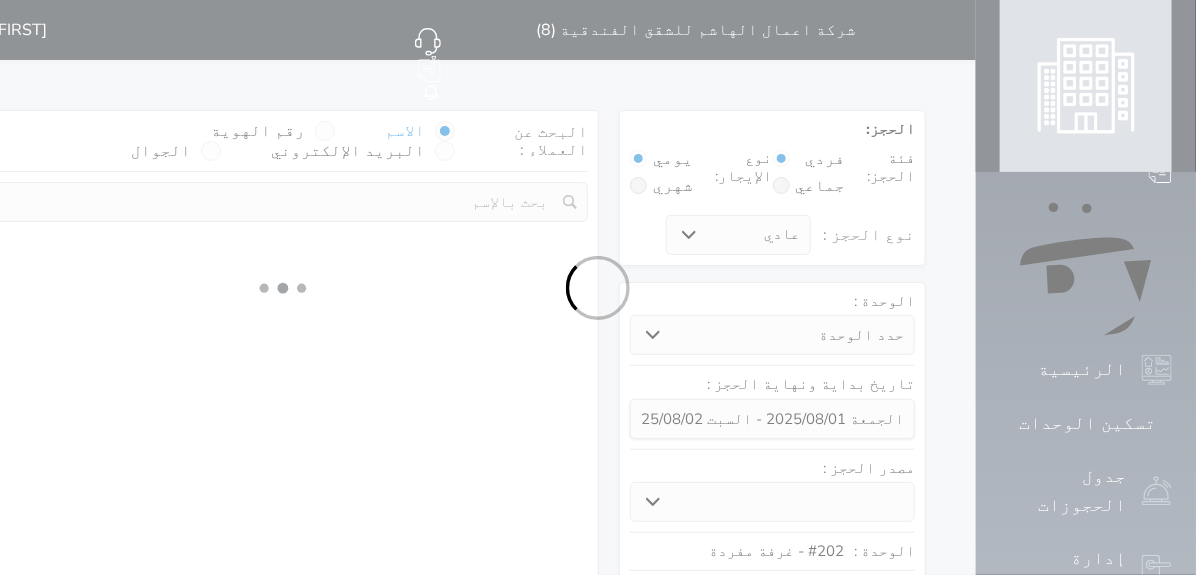 select on "113" 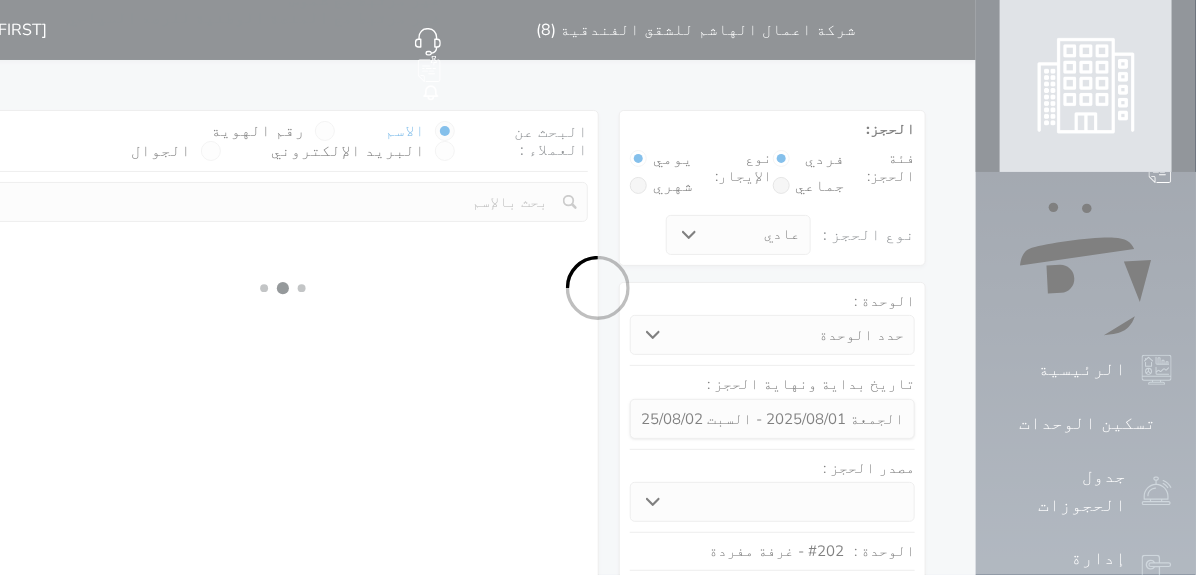 select on "1" 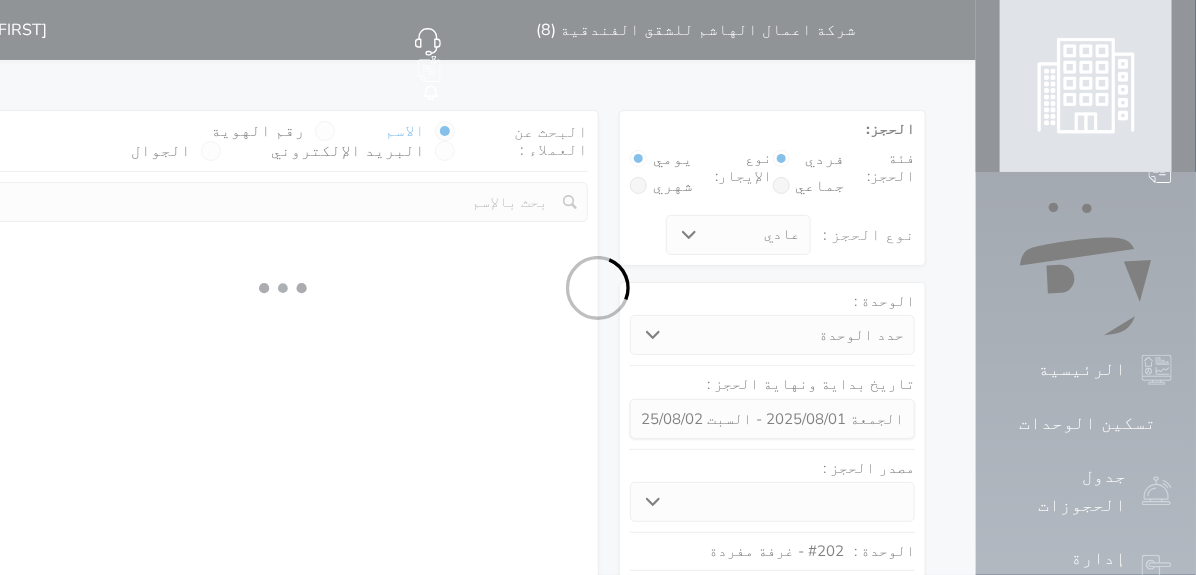 select on "7" 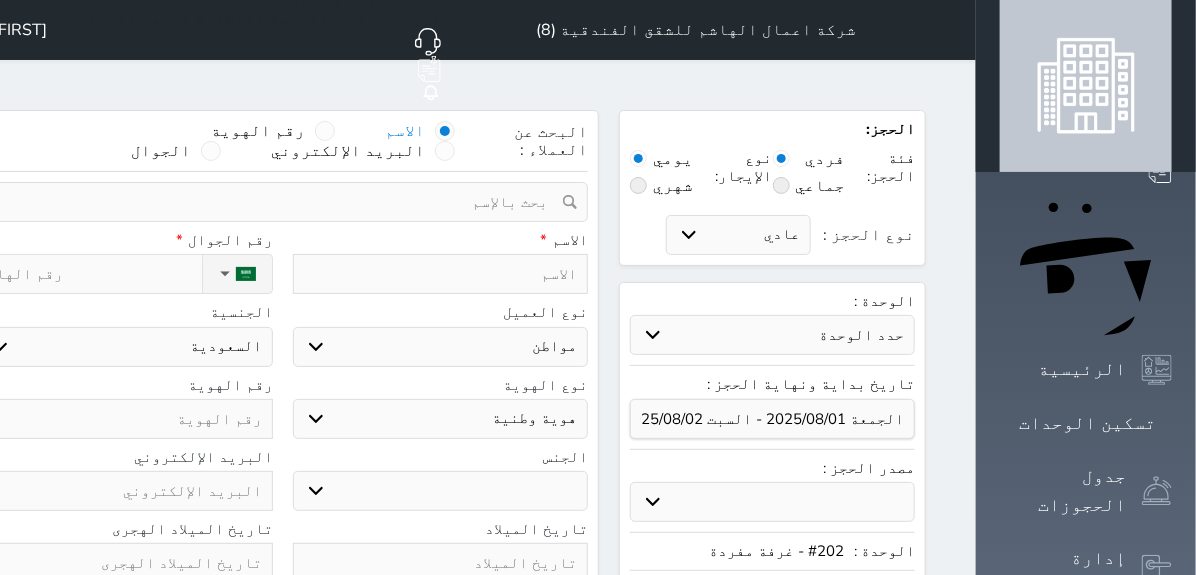 click on "رقم الهوية" at bounding box center [273, 131] 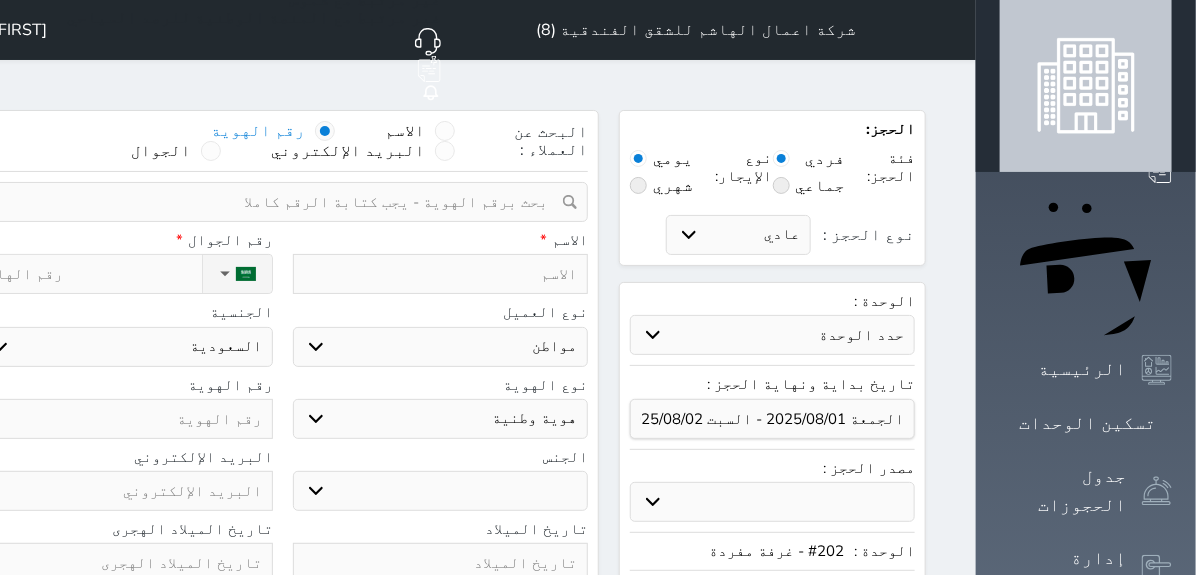 select 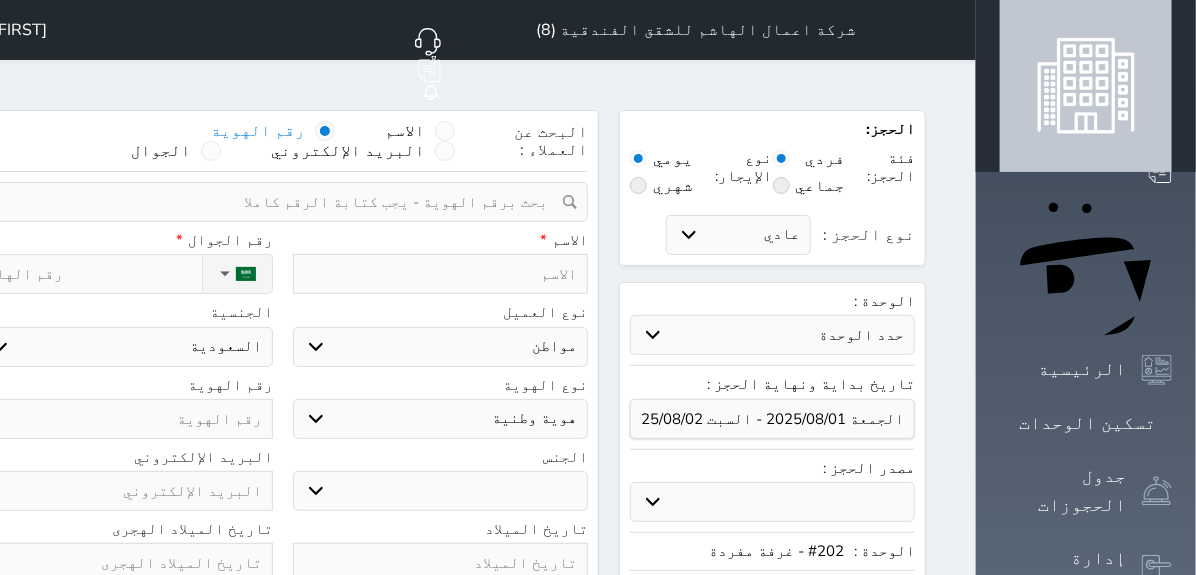 click at bounding box center [275, 202] 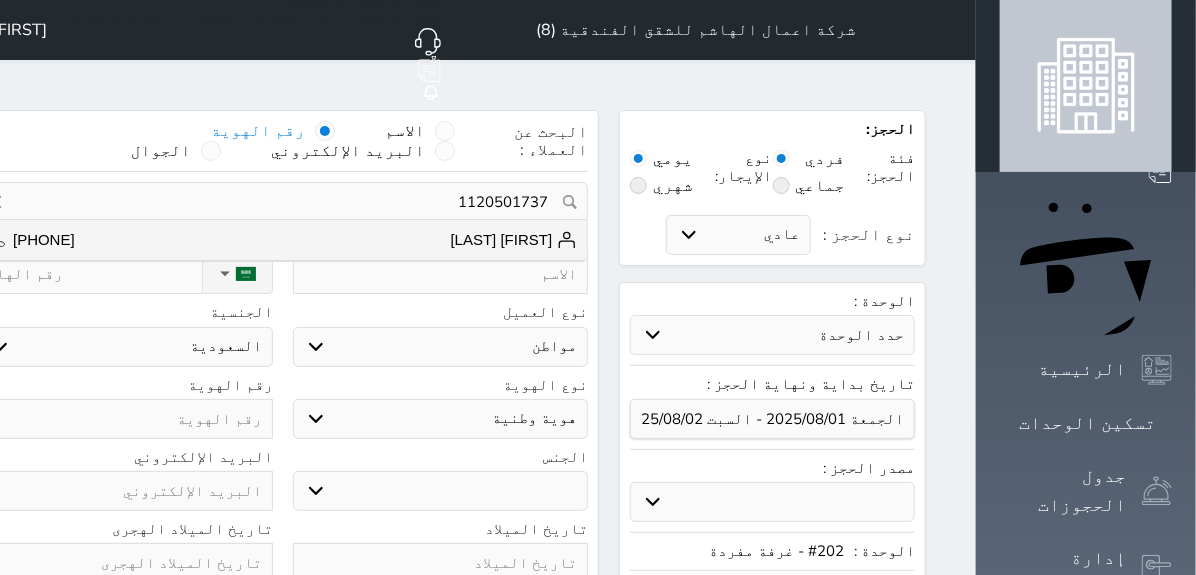 click on "طلال سعود" at bounding box center (514, 240) 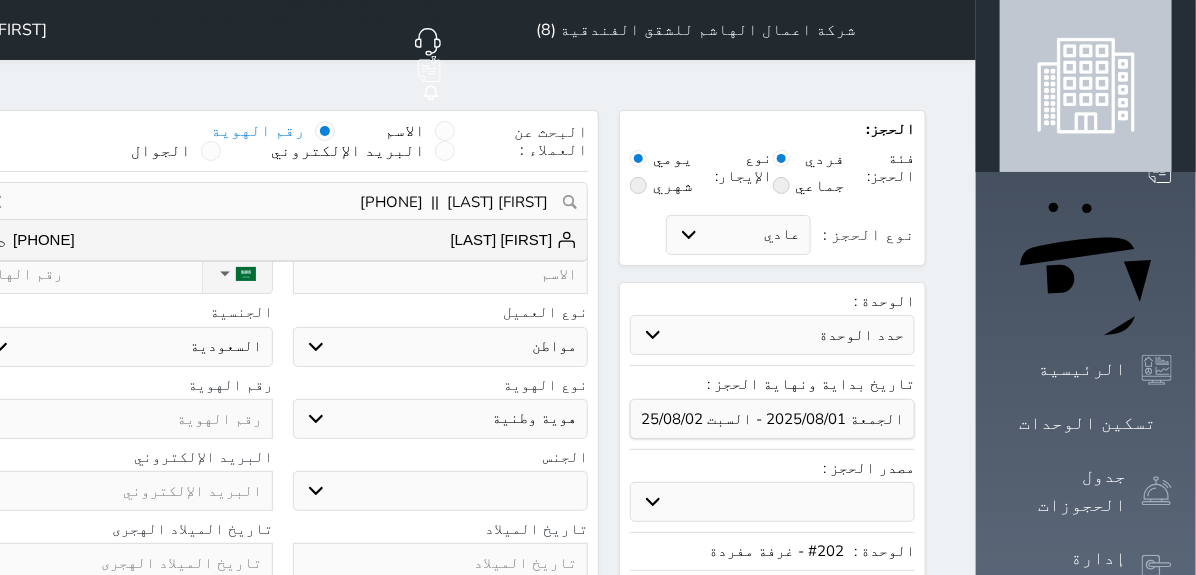 type on "طلال سعود" 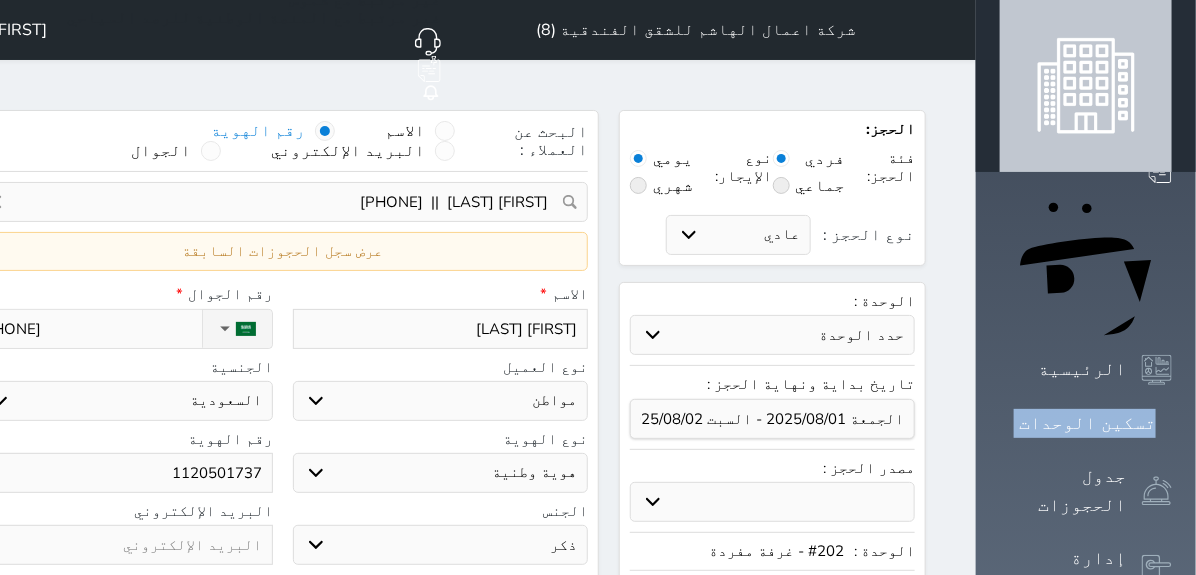 drag, startPoint x: 1191, startPoint y: 229, endPoint x: 1212, endPoint y: 302, distance: 75.96052 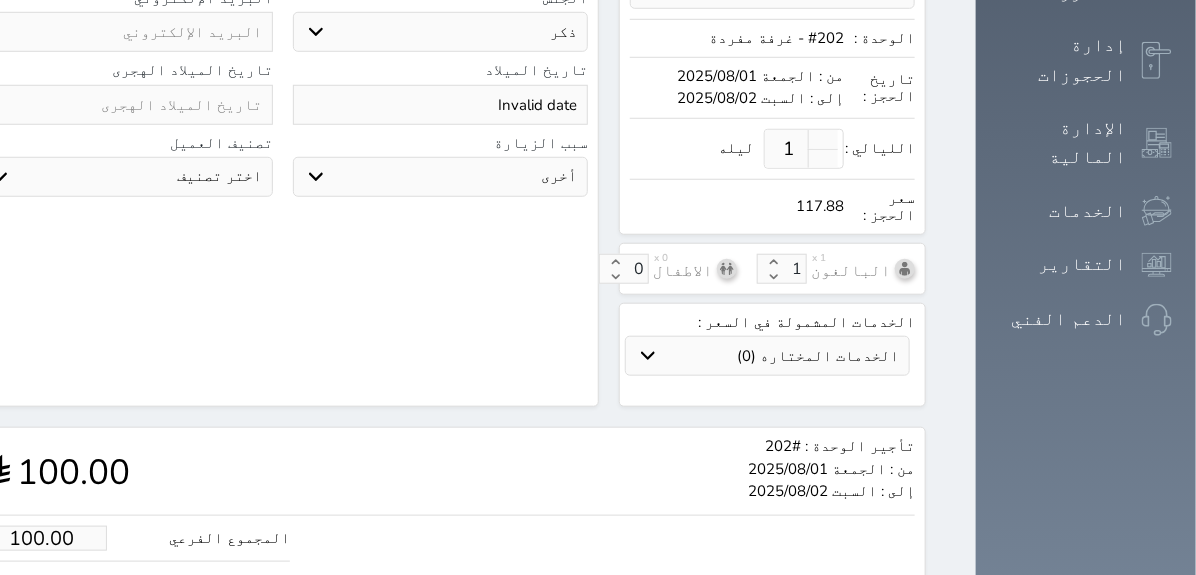 scroll, scrollTop: 655, scrollLeft: 0, axis: vertical 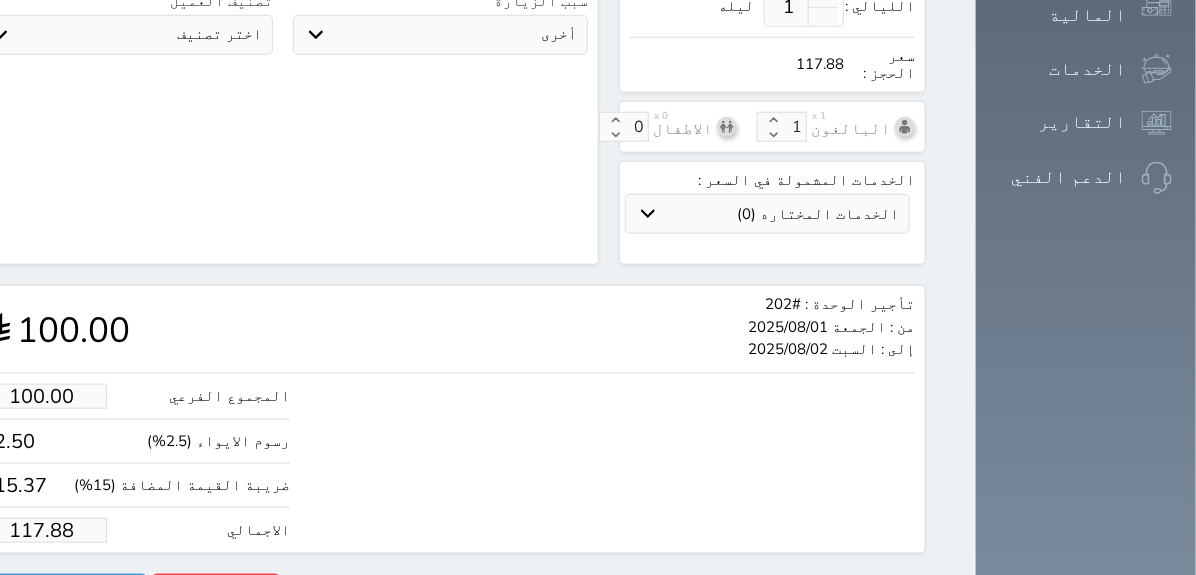 click on "117.88" at bounding box center (42, 530) 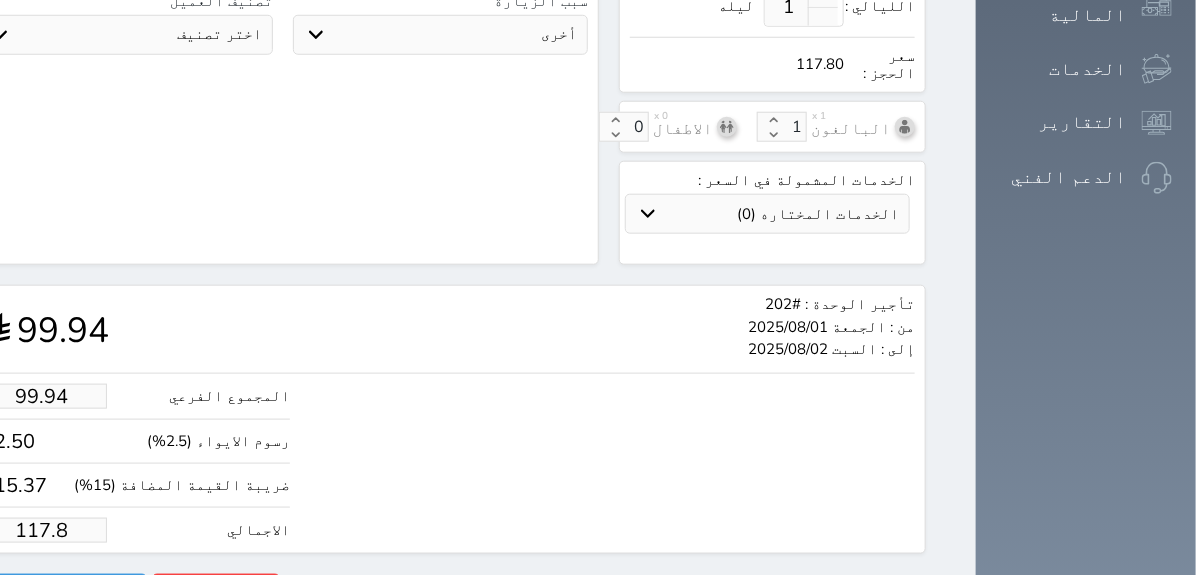 type on "117" 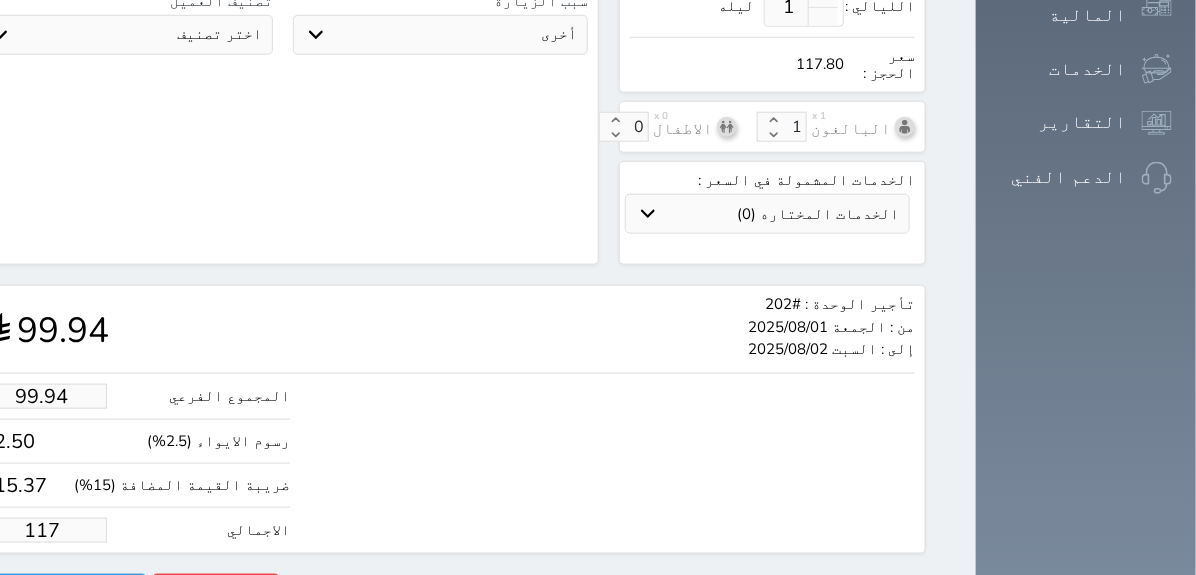 type on "9.33" 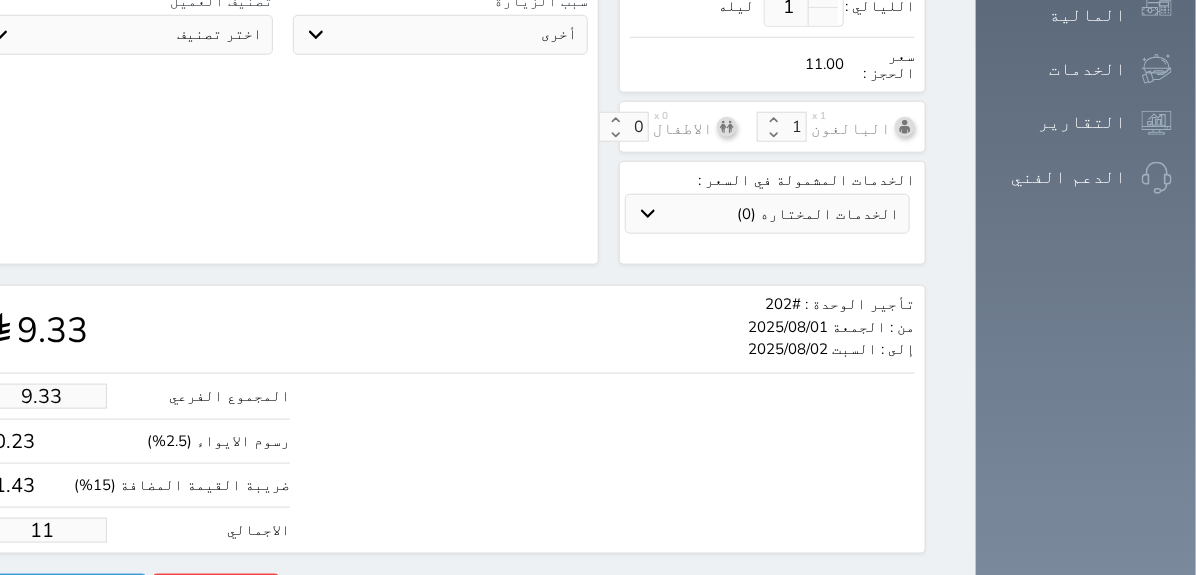 type on "1.00" 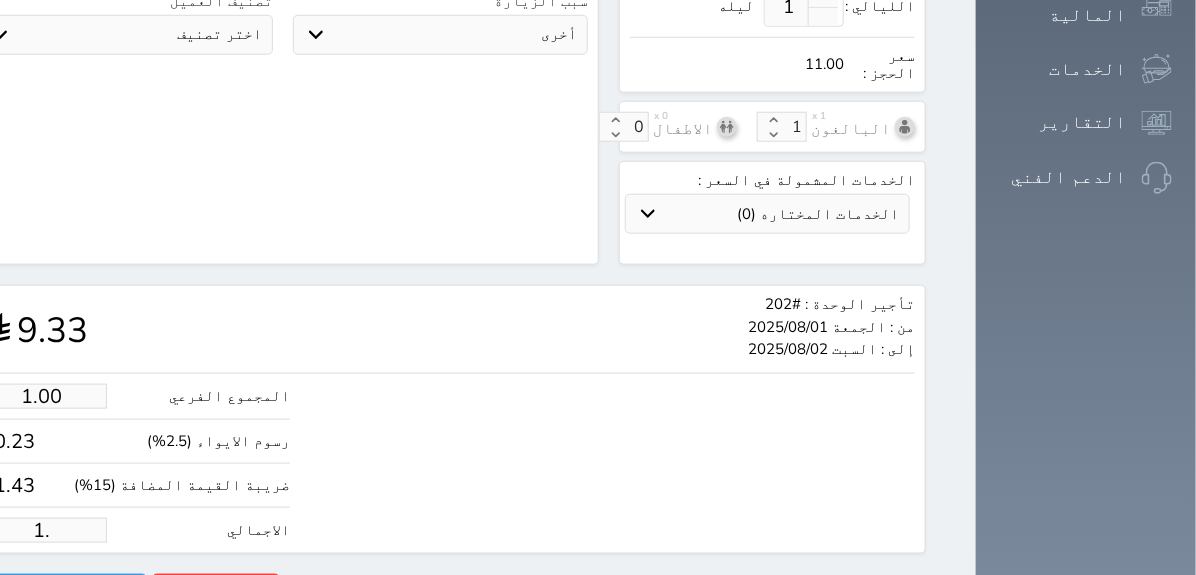 type on "1" 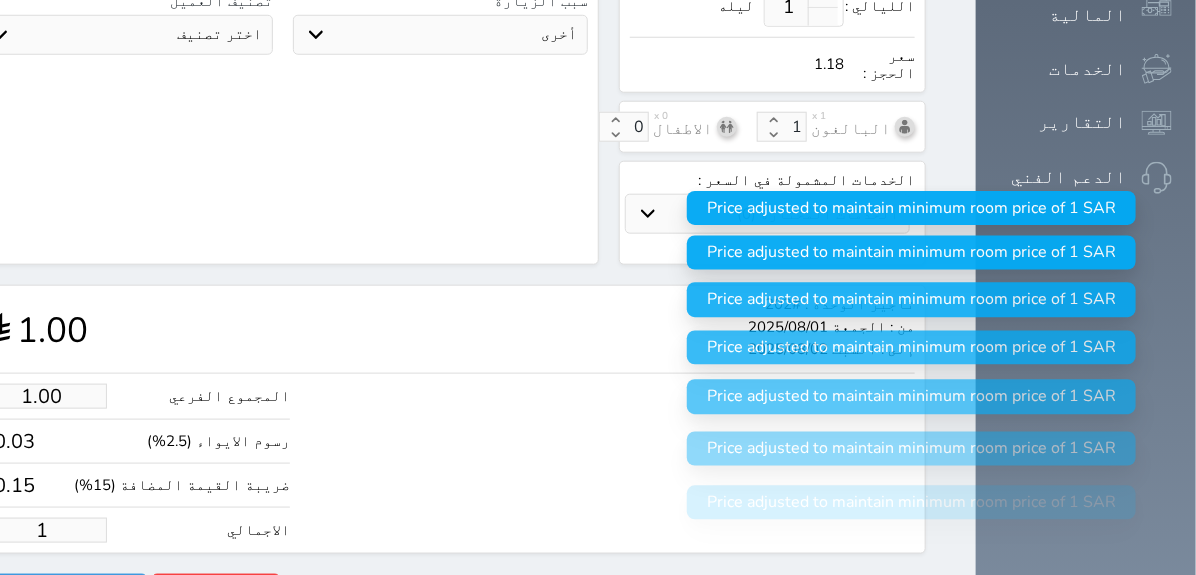 type 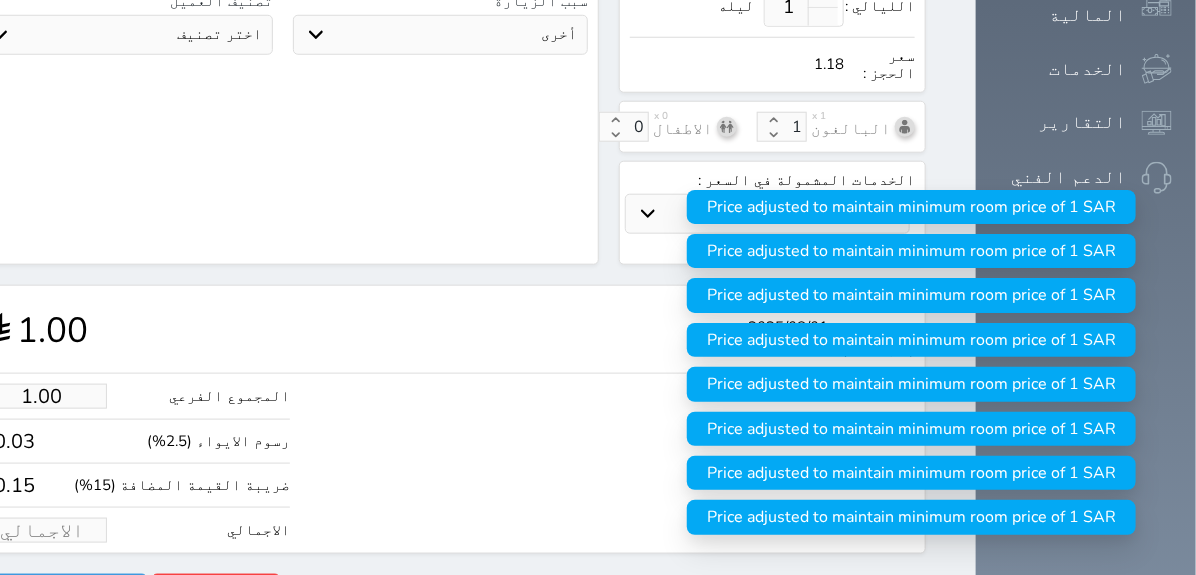 type on "5.94" 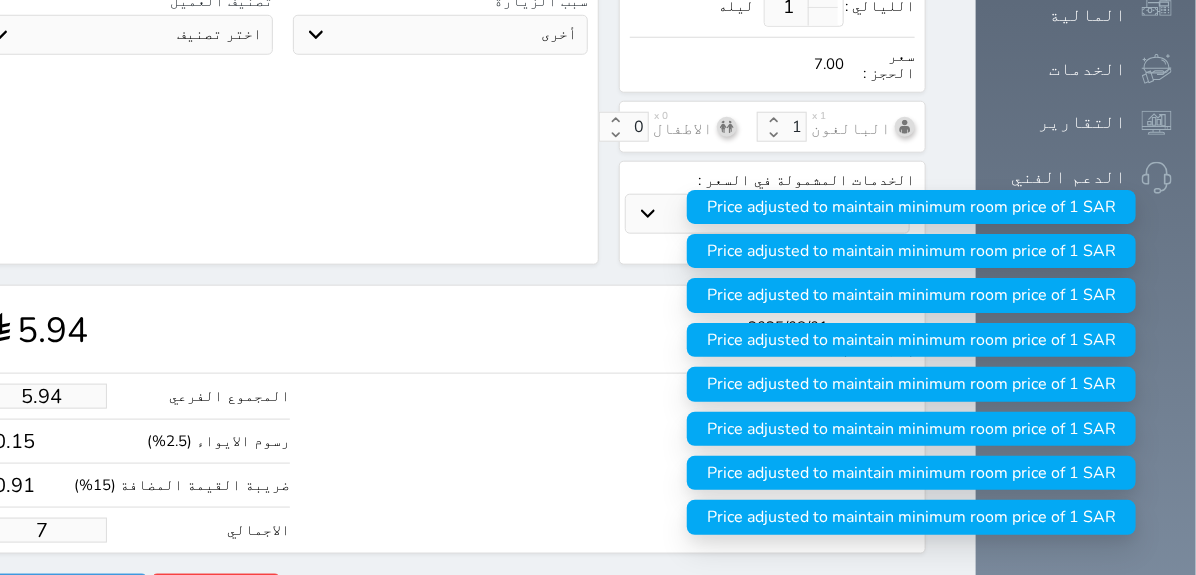 type on "59.38" 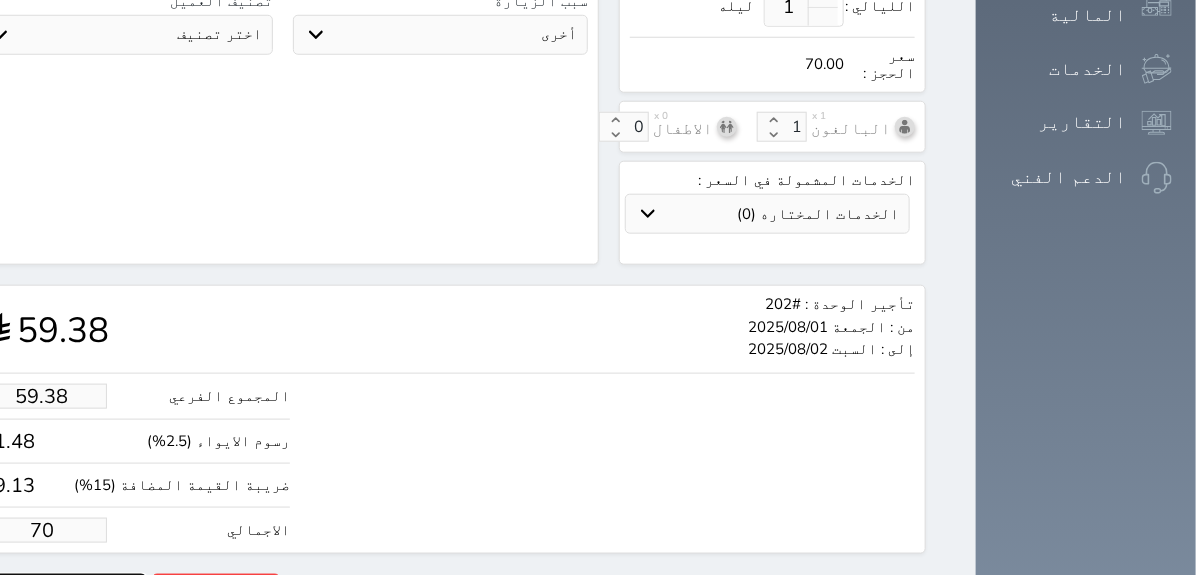 type on "70.00" 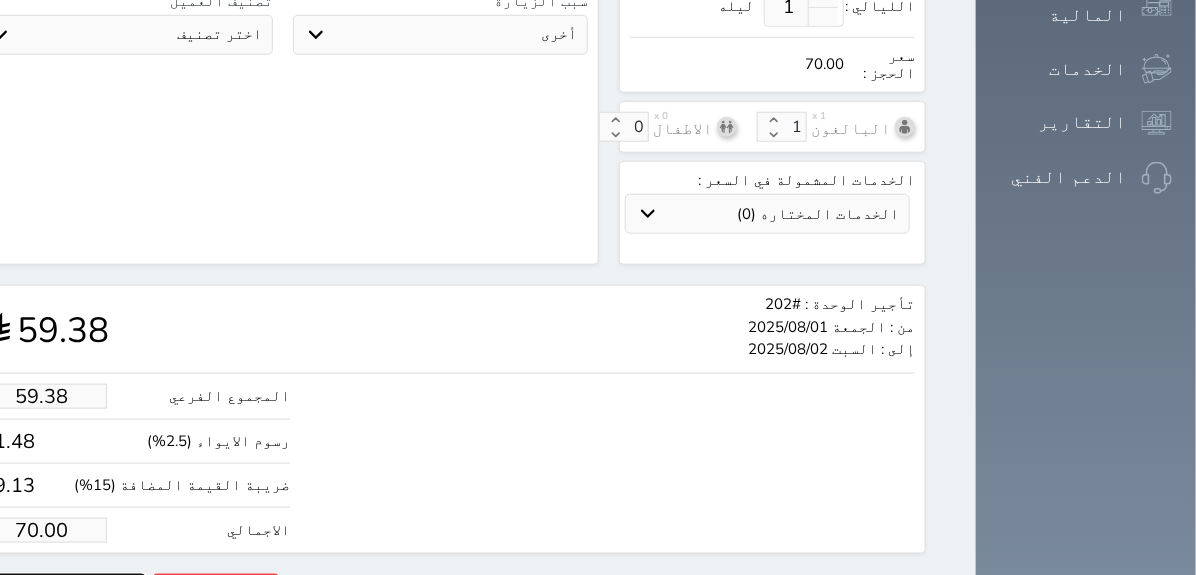 click on "حجز" at bounding box center [59, 591] 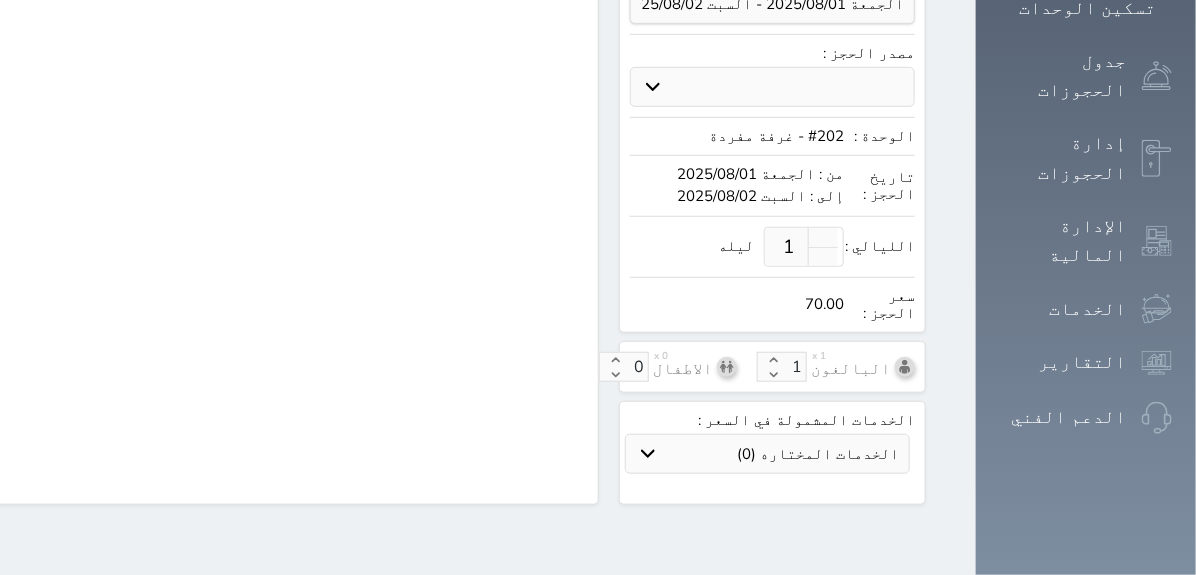 scroll, scrollTop: 332, scrollLeft: 0, axis: vertical 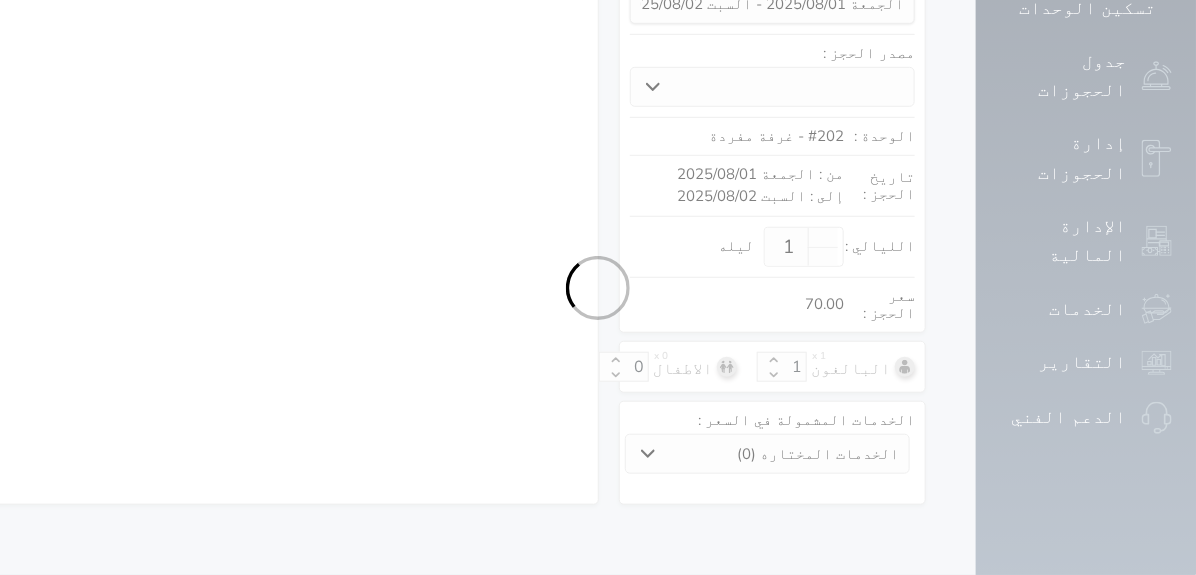 select on "1" 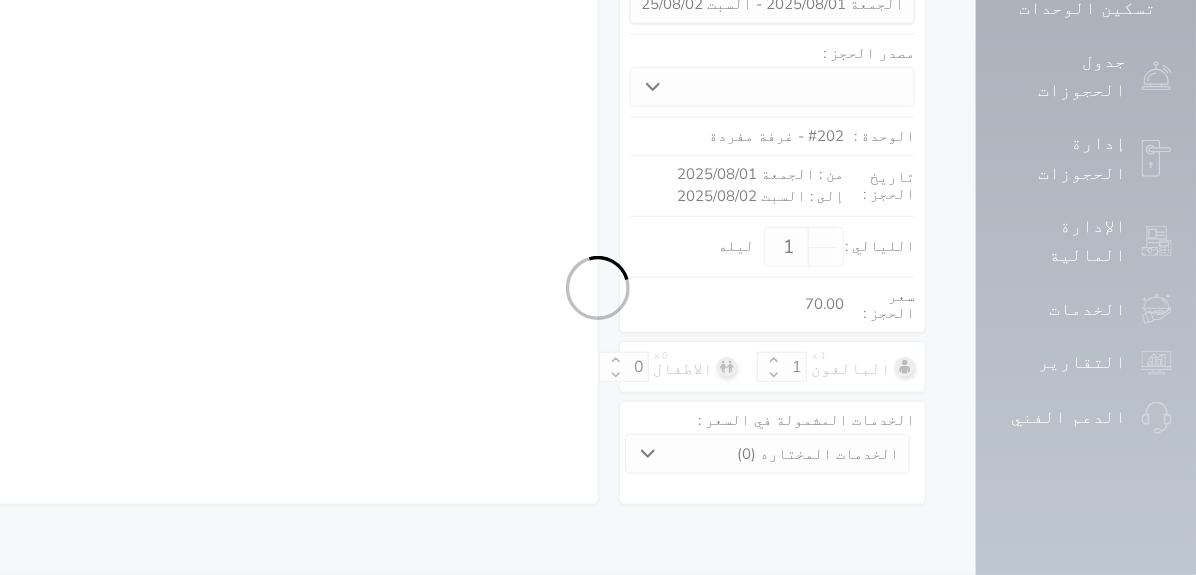 select on "113" 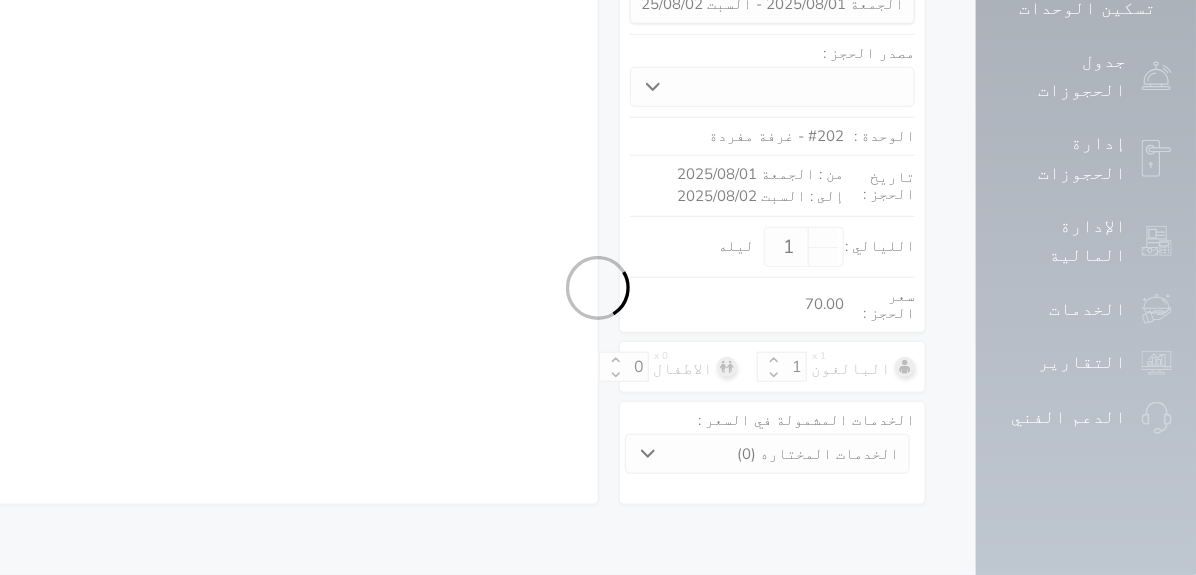 select on "1" 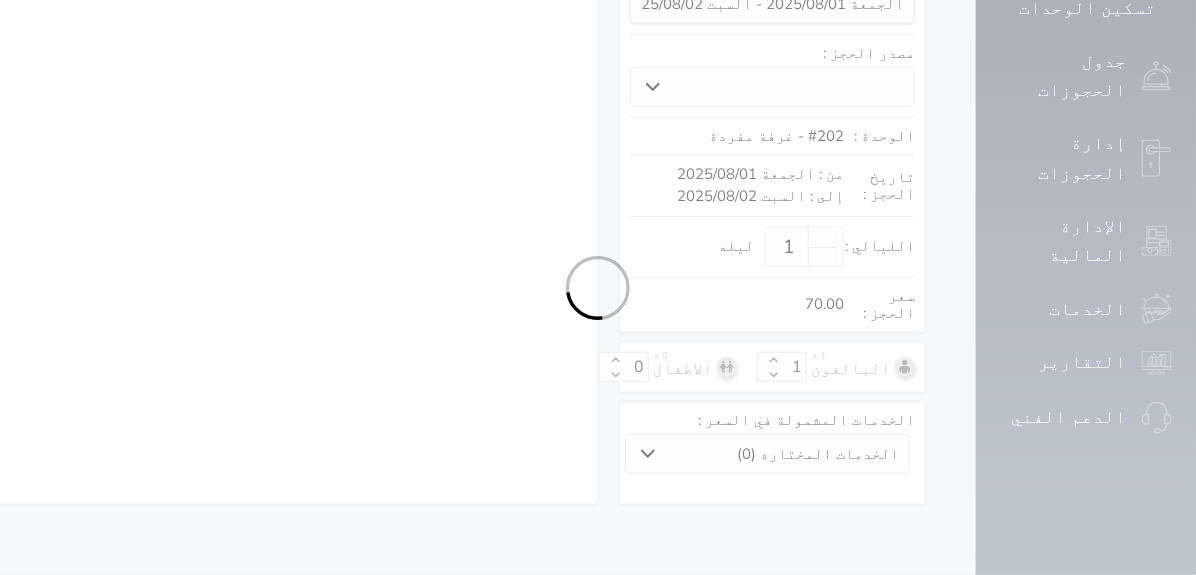 select on "7" 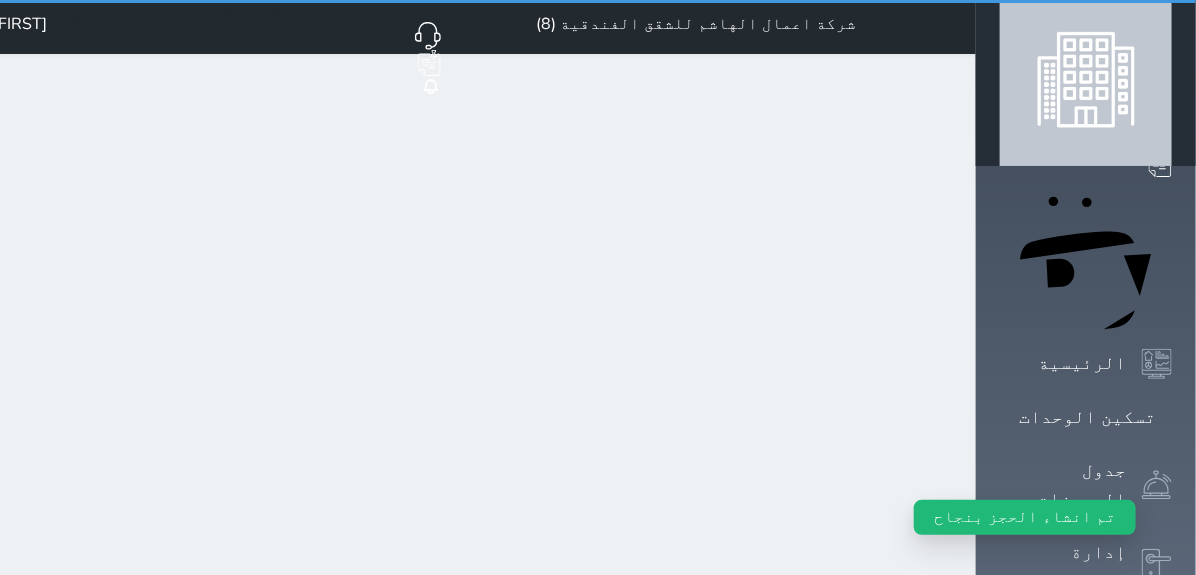 scroll, scrollTop: 0, scrollLeft: 0, axis: both 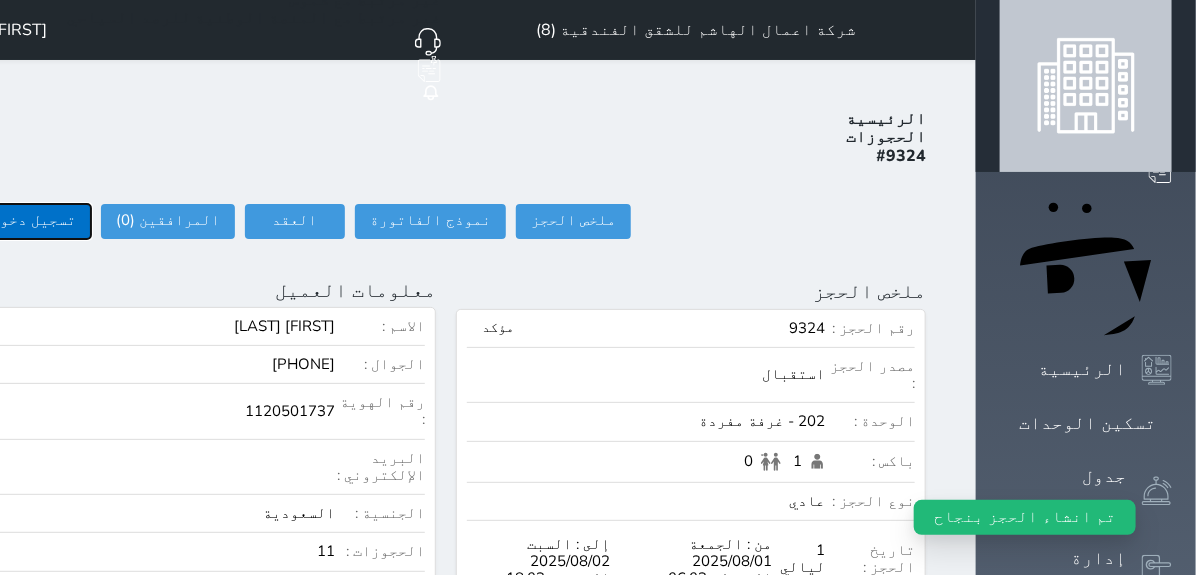 click on "تسجيل دخول" at bounding box center (33, 221) 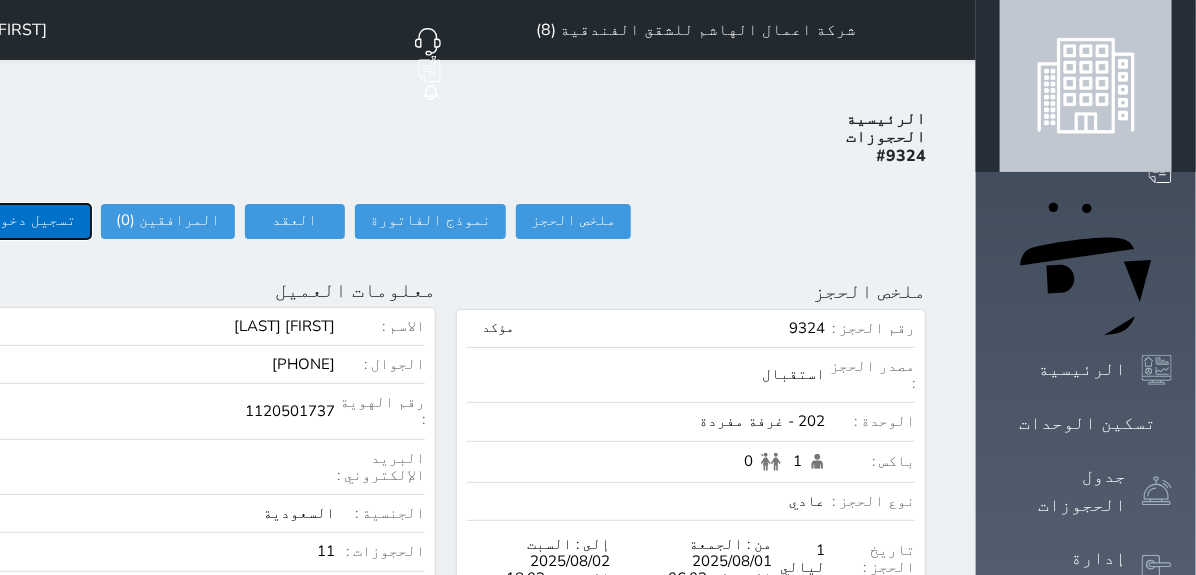 click on "تسجيل دخول" at bounding box center (33, 221) 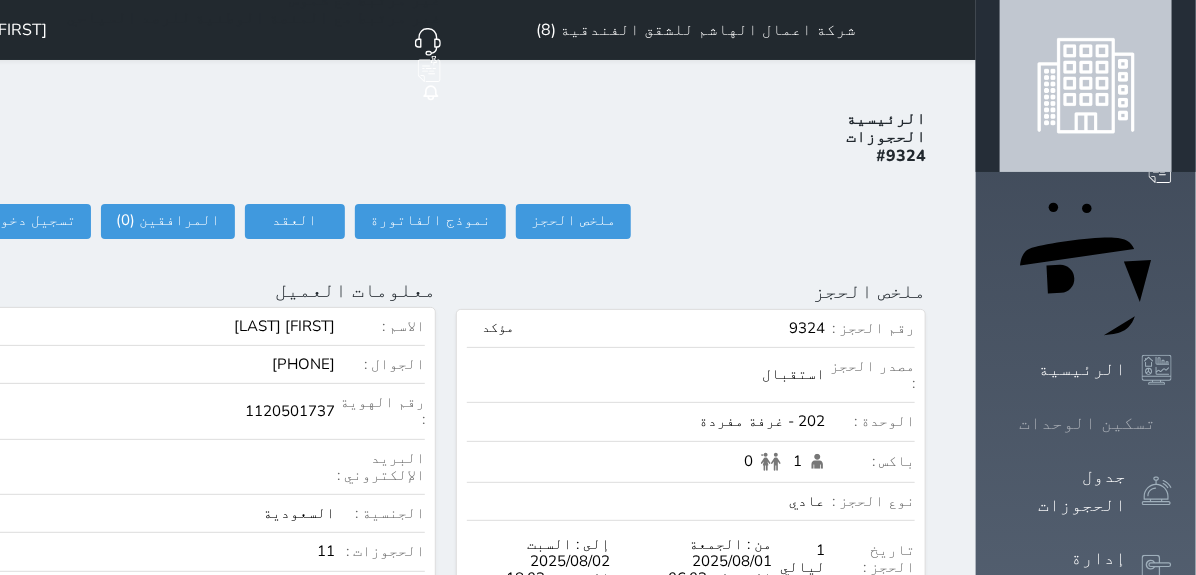 click at bounding box center [1172, 423] 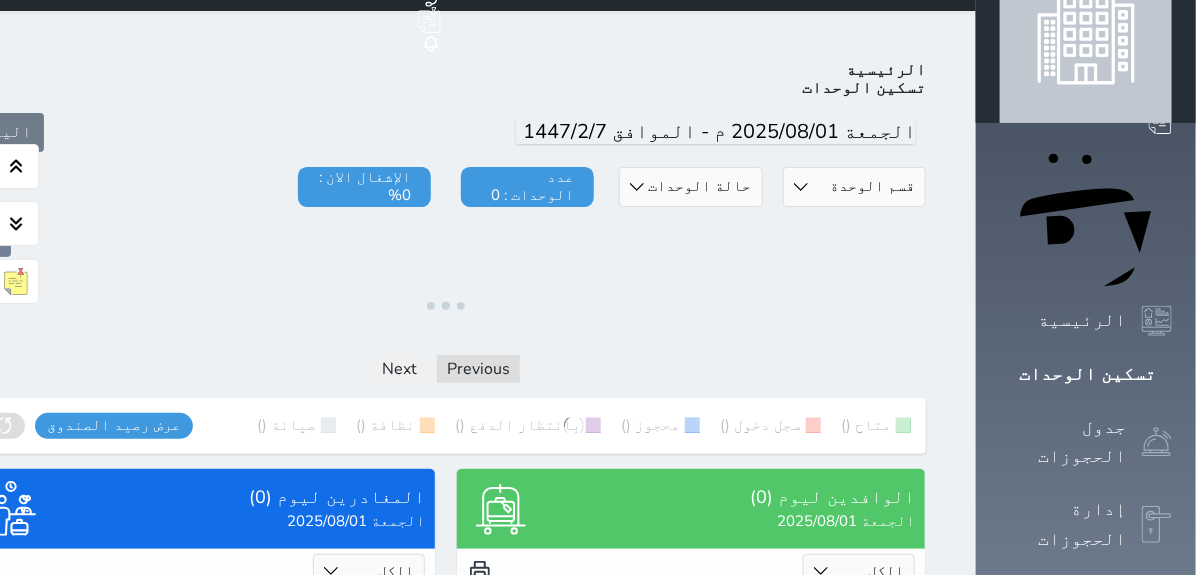 scroll, scrollTop: 104, scrollLeft: 0, axis: vertical 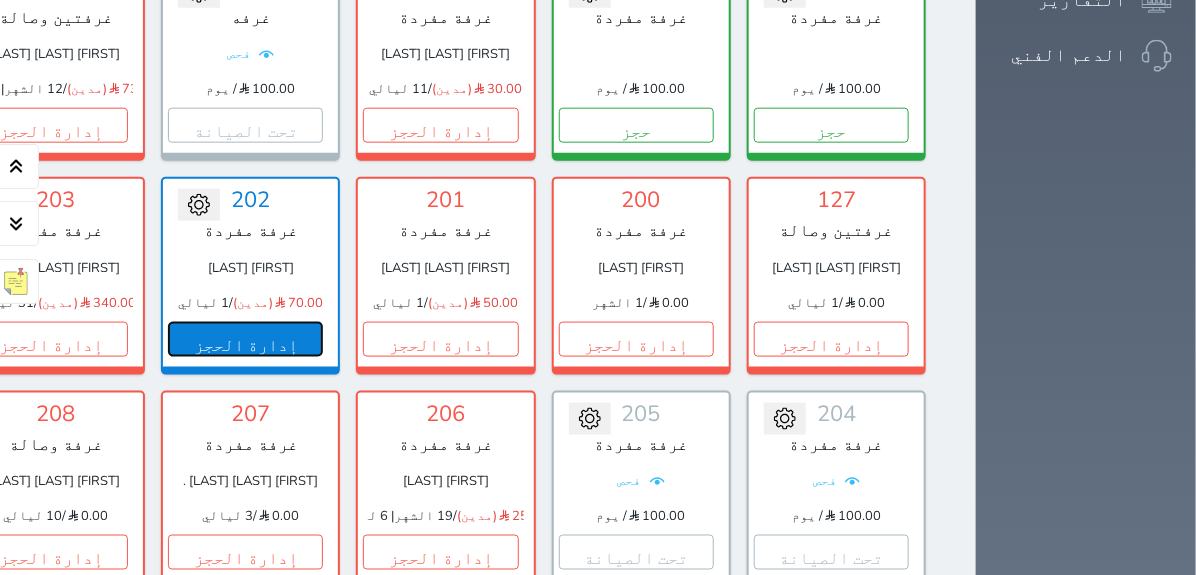 click on "إدارة الحجز" at bounding box center (245, 339) 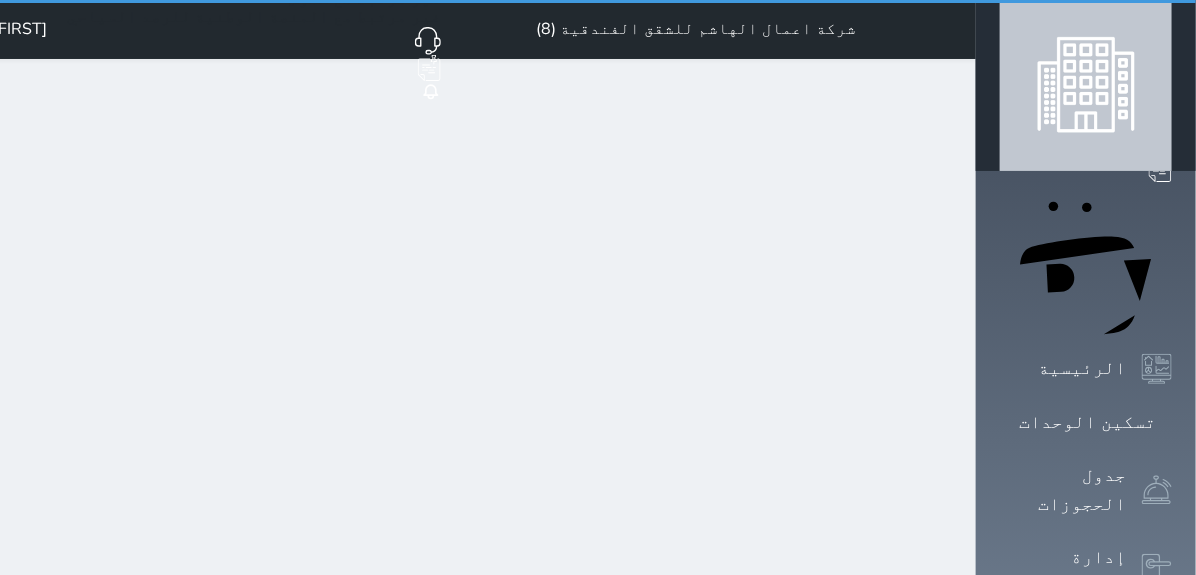 scroll, scrollTop: 0, scrollLeft: 0, axis: both 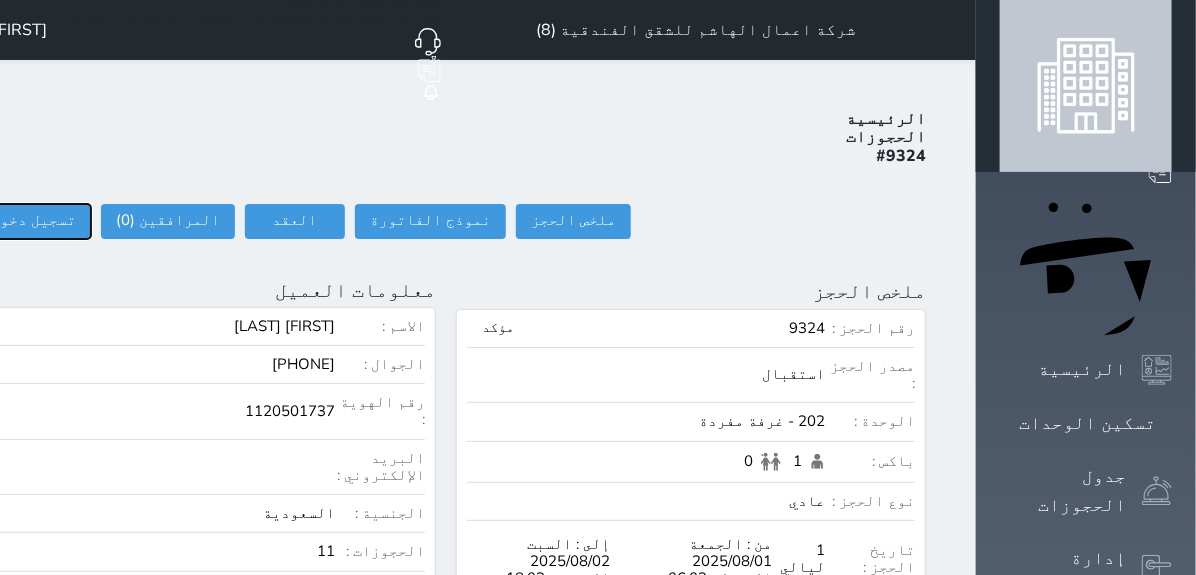 click on "تسجيل دخول" at bounding box center (33, 221) 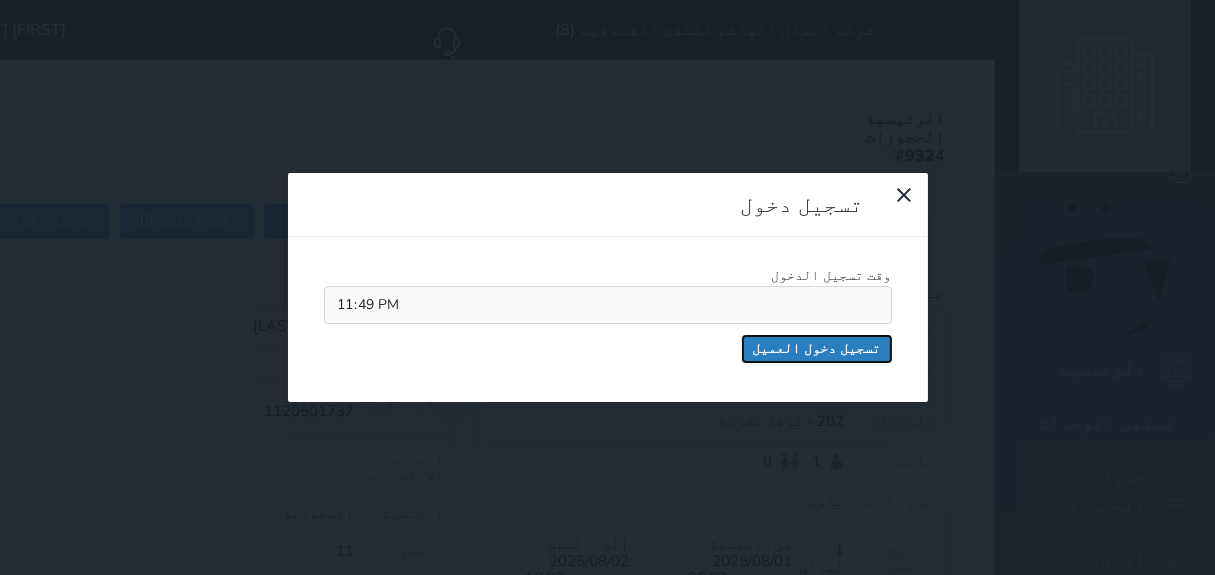 click on "تسجيل دخول العميل" at bounding box center (817, 349) 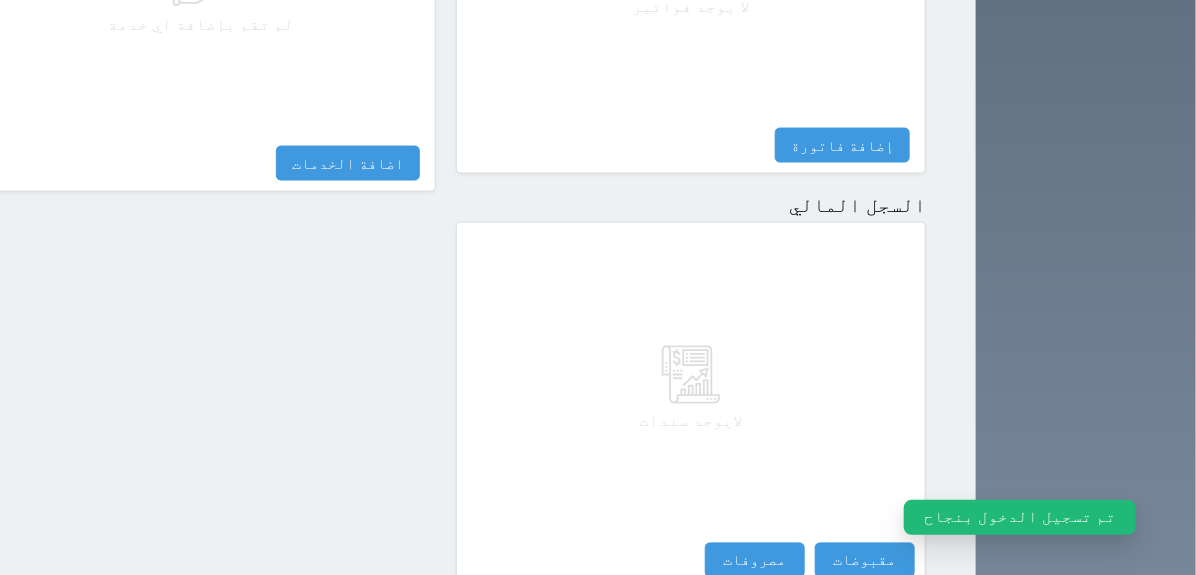 scroll, scrollTop: 961, scrollLeft: 0, axis: vertical 